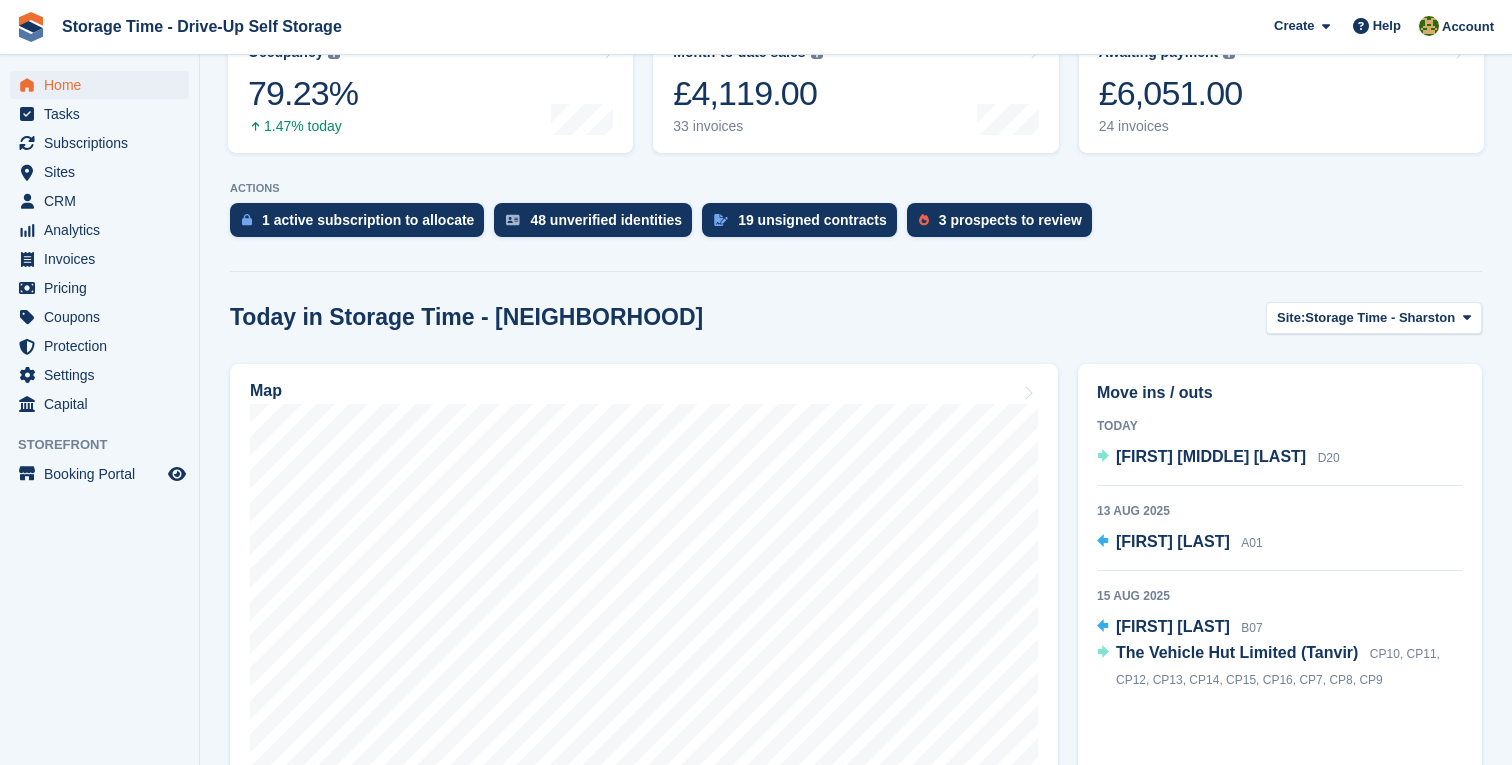 scroll, scrollTop: 457, scrollLeft: 0, axis: vertical 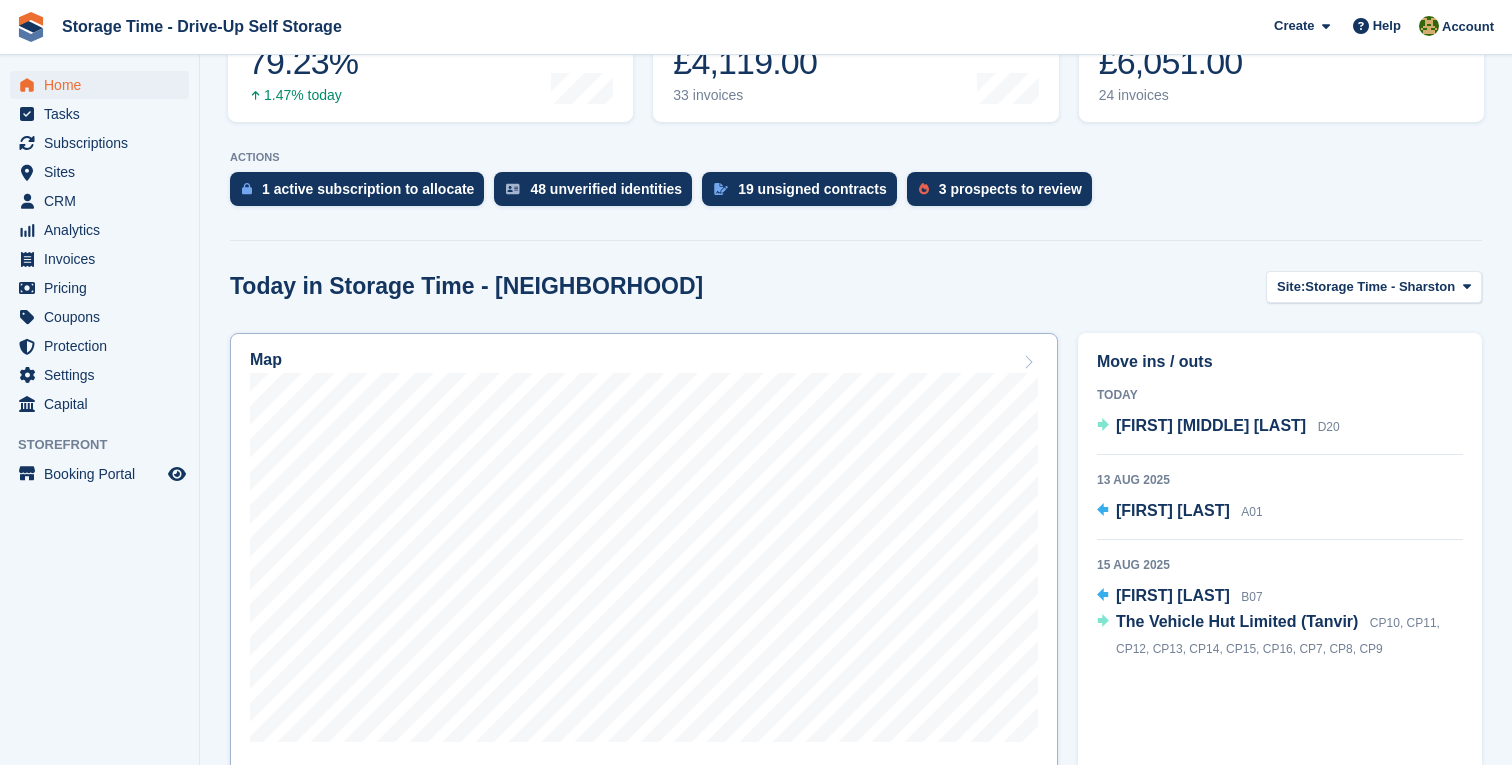 click on "Map" at bounding box center (644, 362) 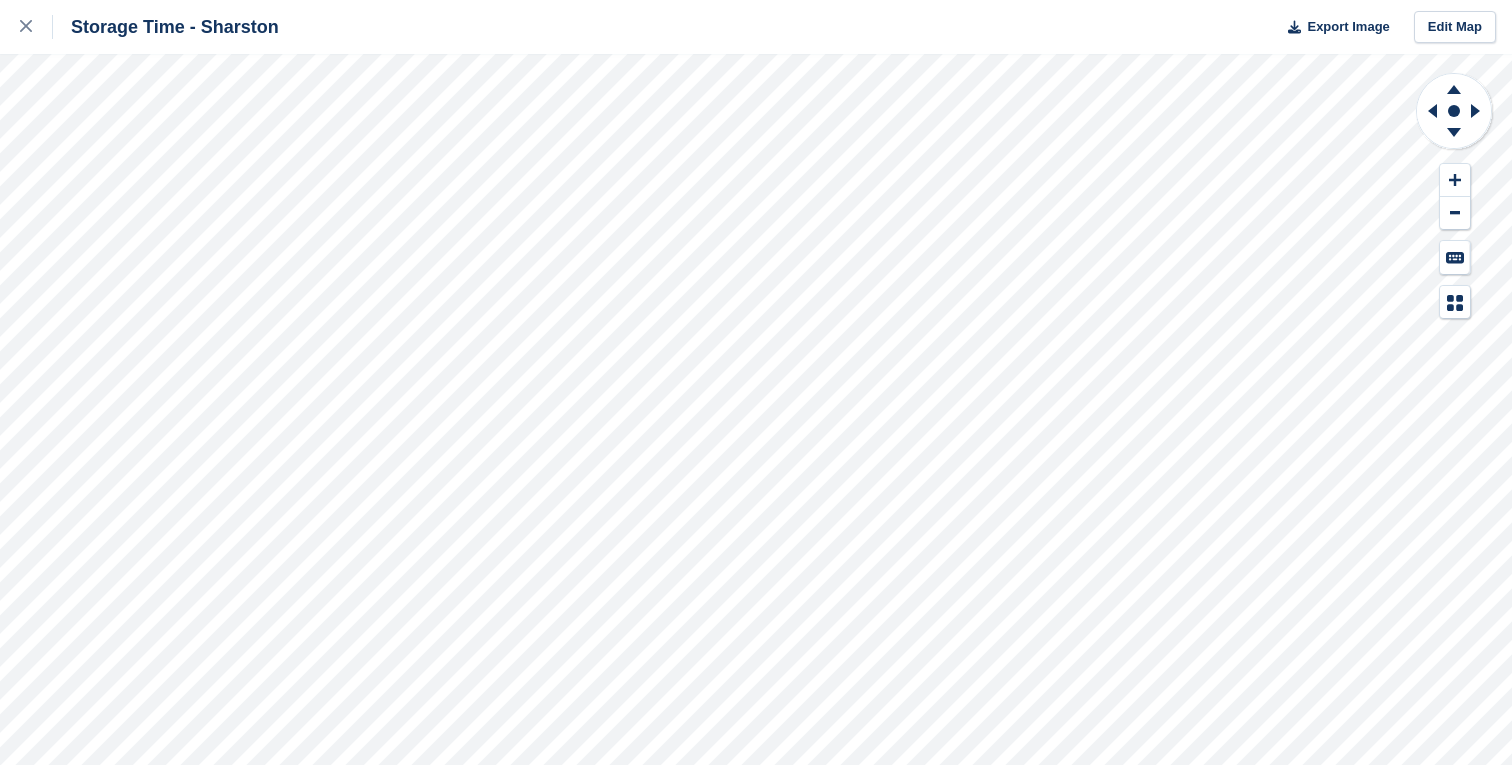 scroll, scrollTop: 0, scrollLeft: 0, axis: both 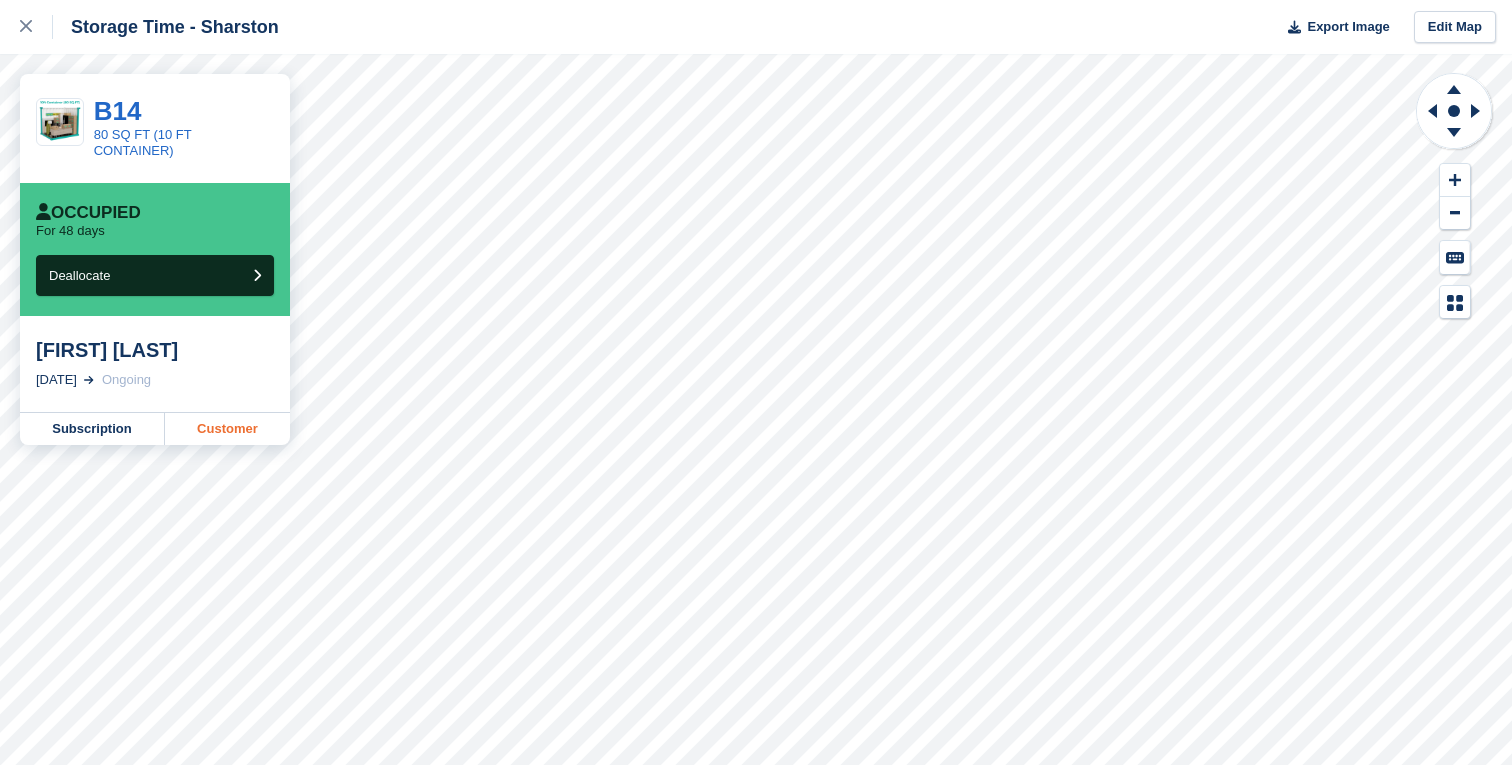 click on "Customer" at bounding box center [227, 429] 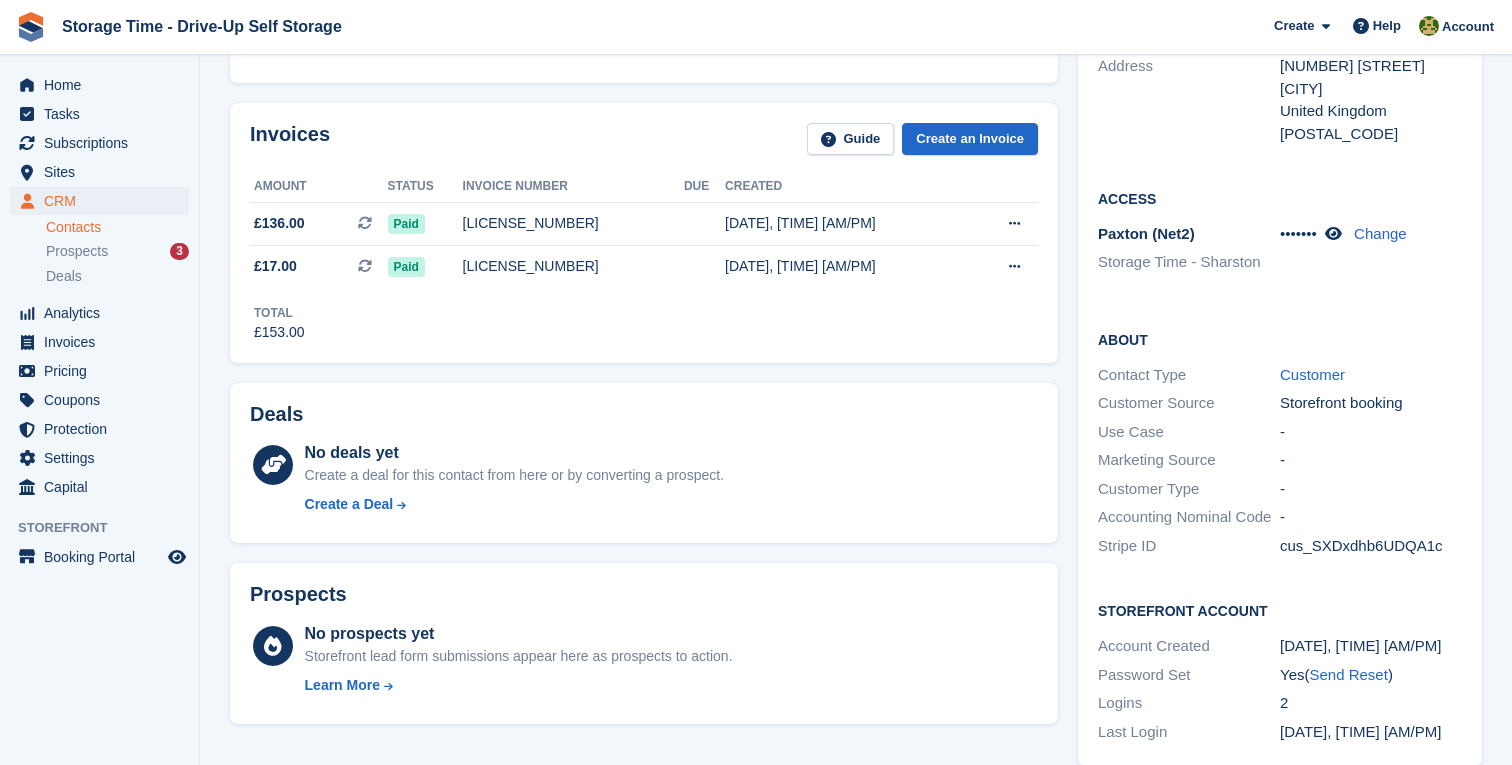 scroll, scrollTop: 361, scrollLeft: 0, axis: vertical 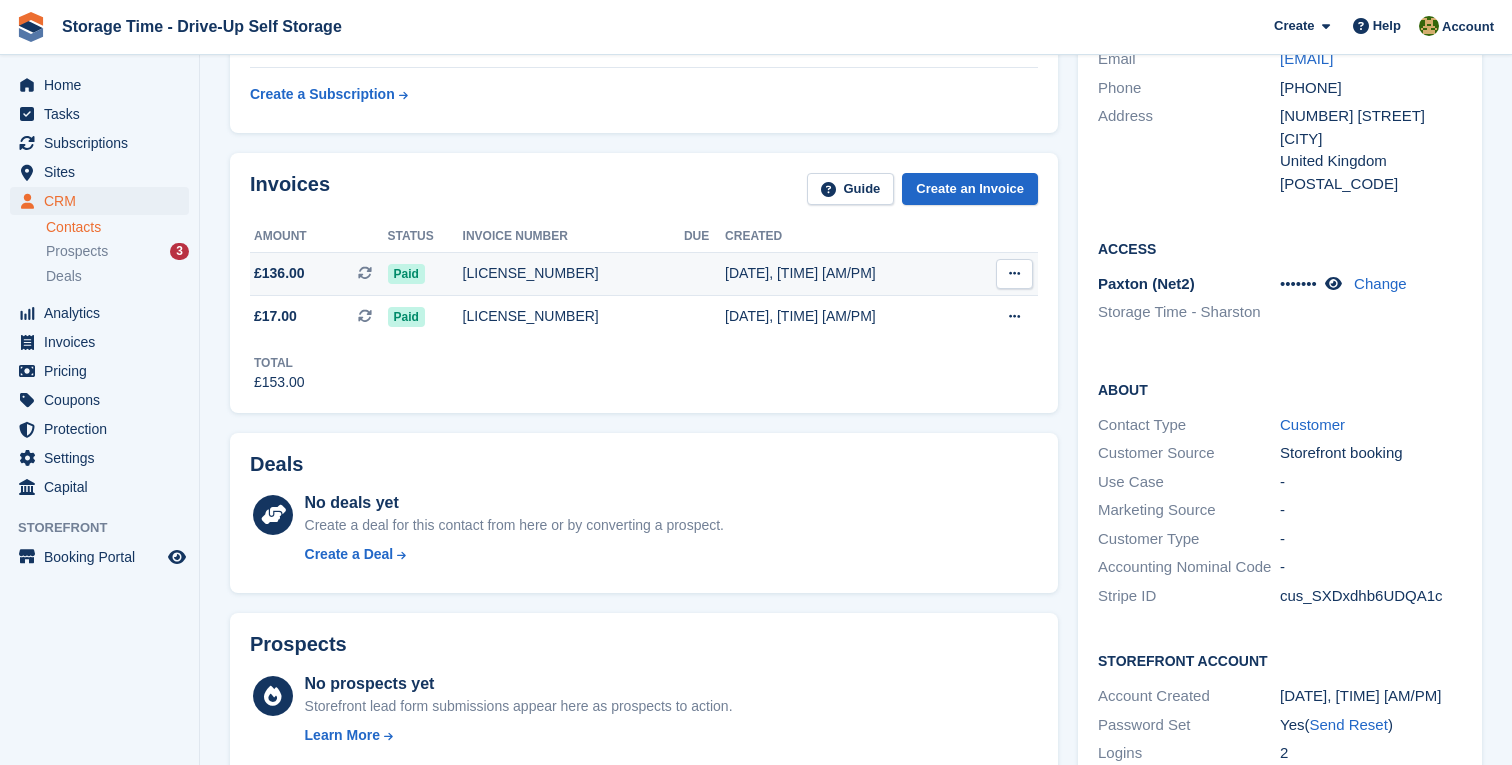 click on "M22-0274" at bounding box center [573, 273] 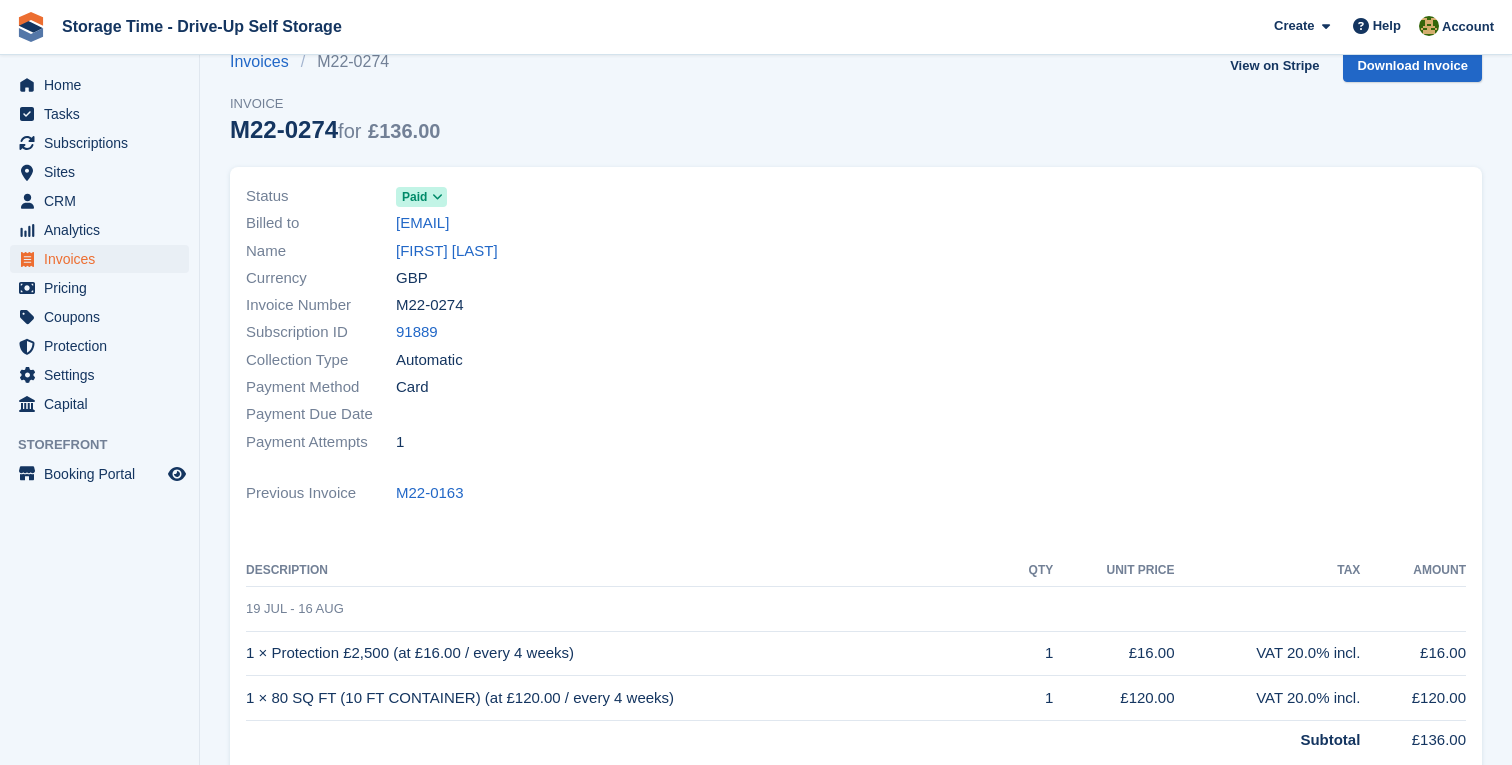 scroll, scrollTop: 171, scrollLeft: 0, axis: vertical 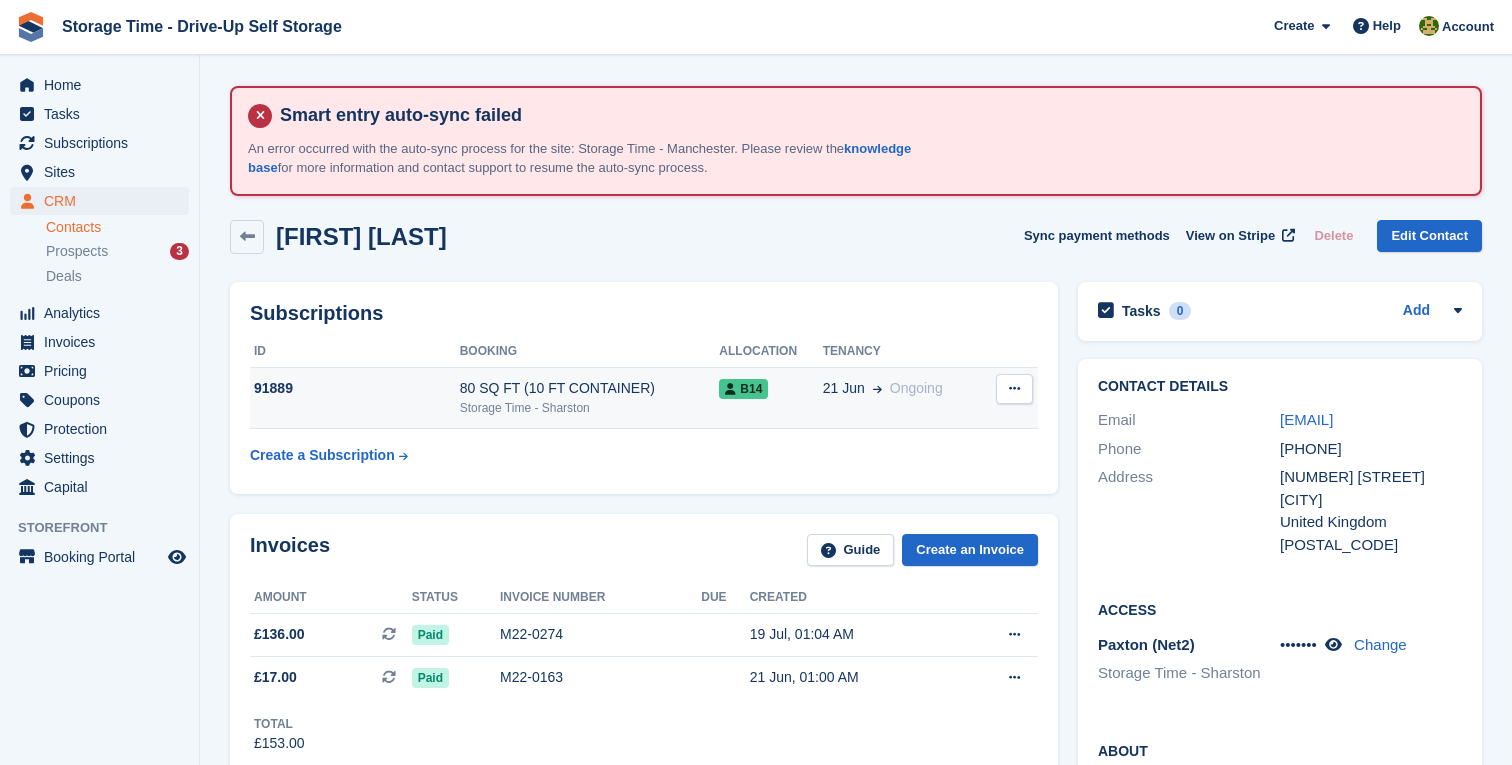click on "B14" at bounding box center (770, 398) 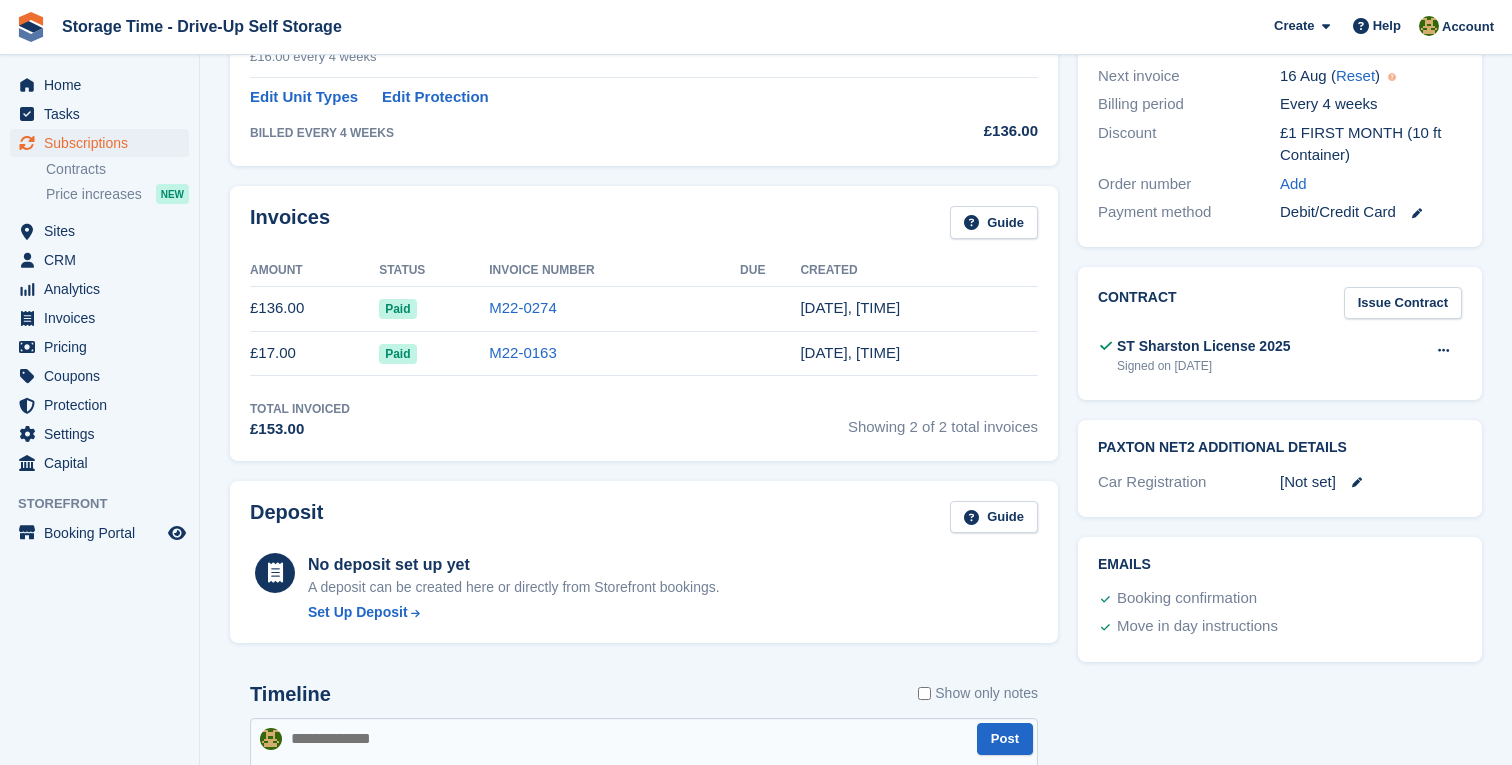 scroll, scrollTop: 683, scrollLeft: 0, axis: vertical 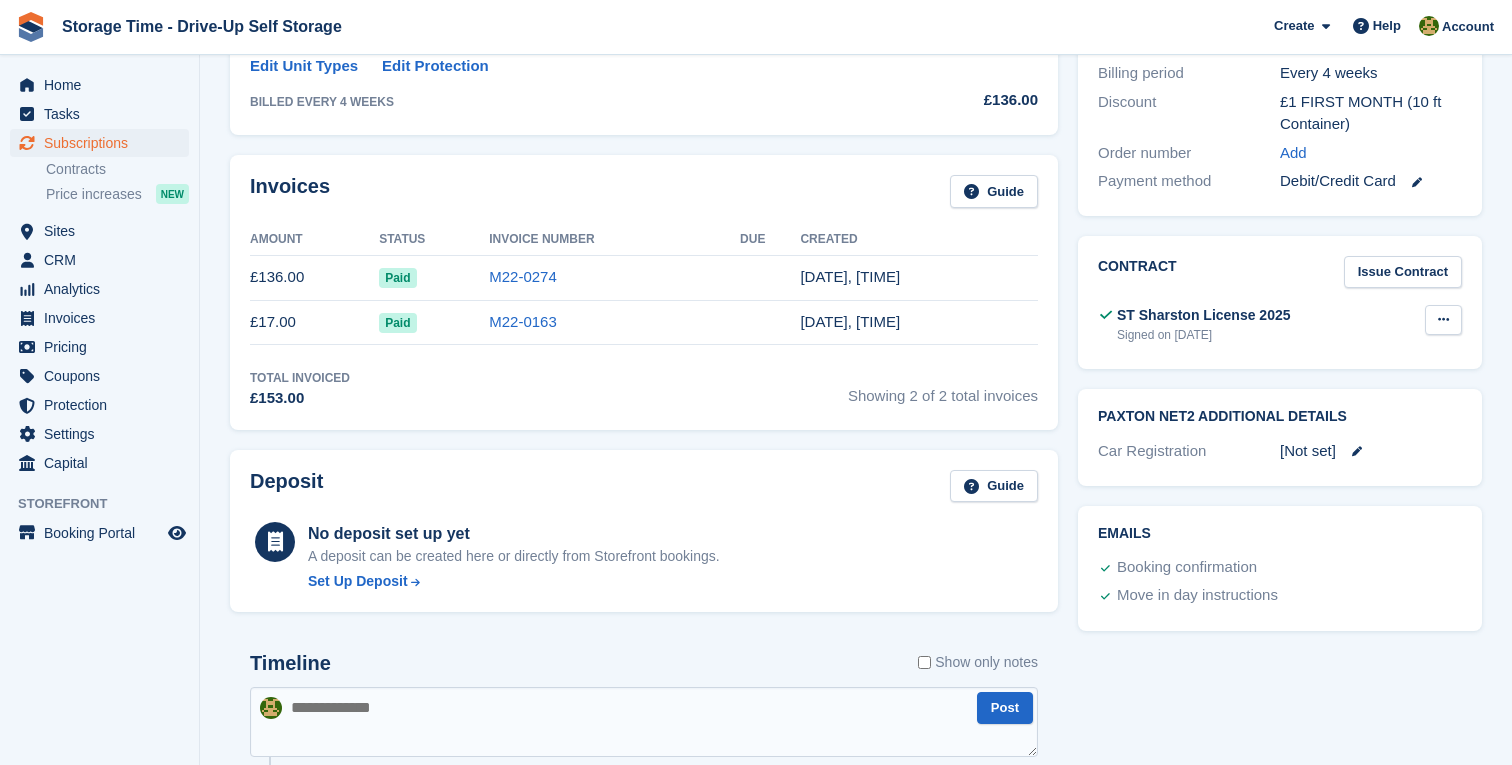 click at bounding box center (1443, 320) 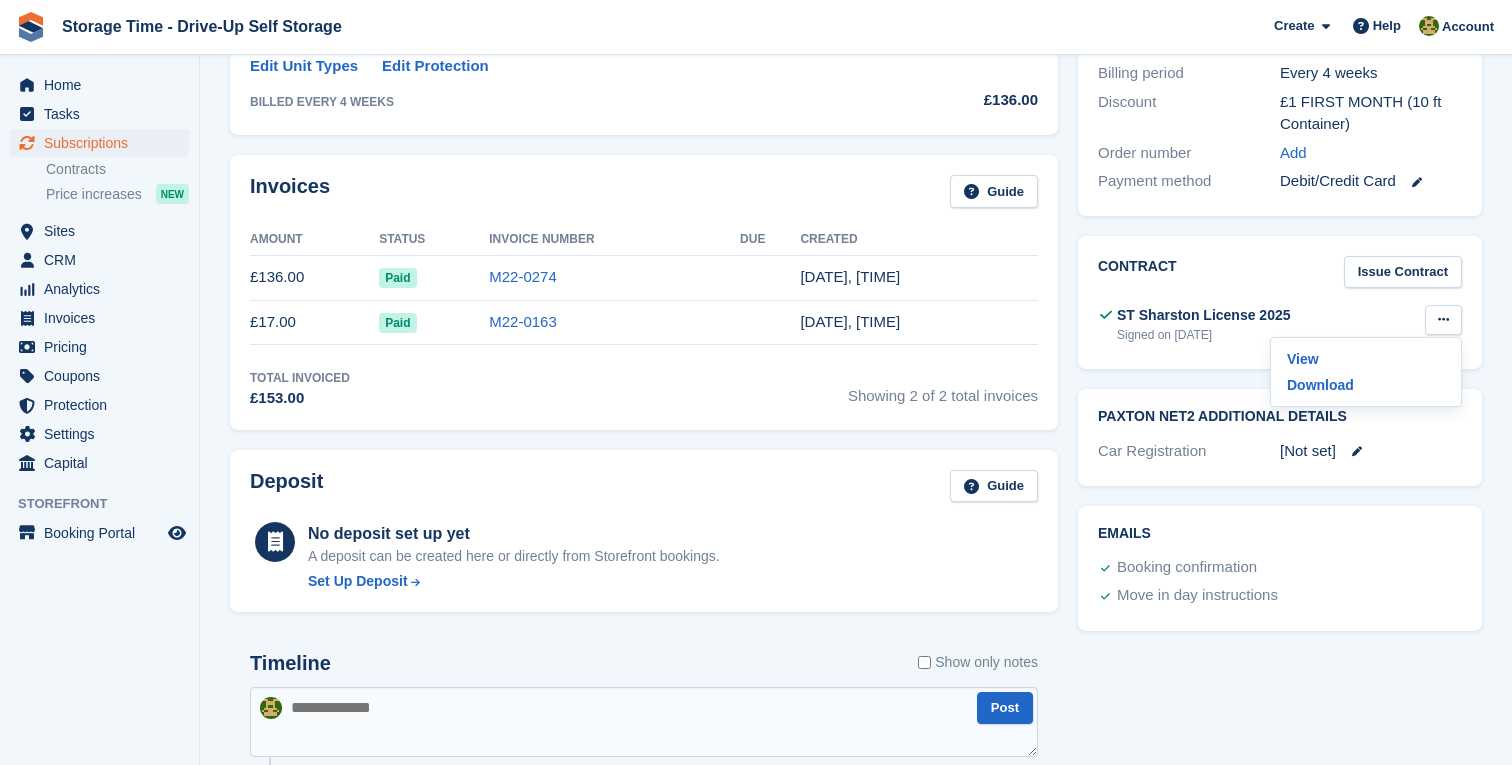 click on "Invoices
Guide
Amount
Status
Invoice Number
Due
Created
£136.00
Paid
M22-0274
[DATE],  [TIME]
£17.00
Paid
M22-0163
[DATE],  [TIME]
Total Invoiced
£153.00
Showing 2 of 2 total invoices" at bounding box center (644, 292) 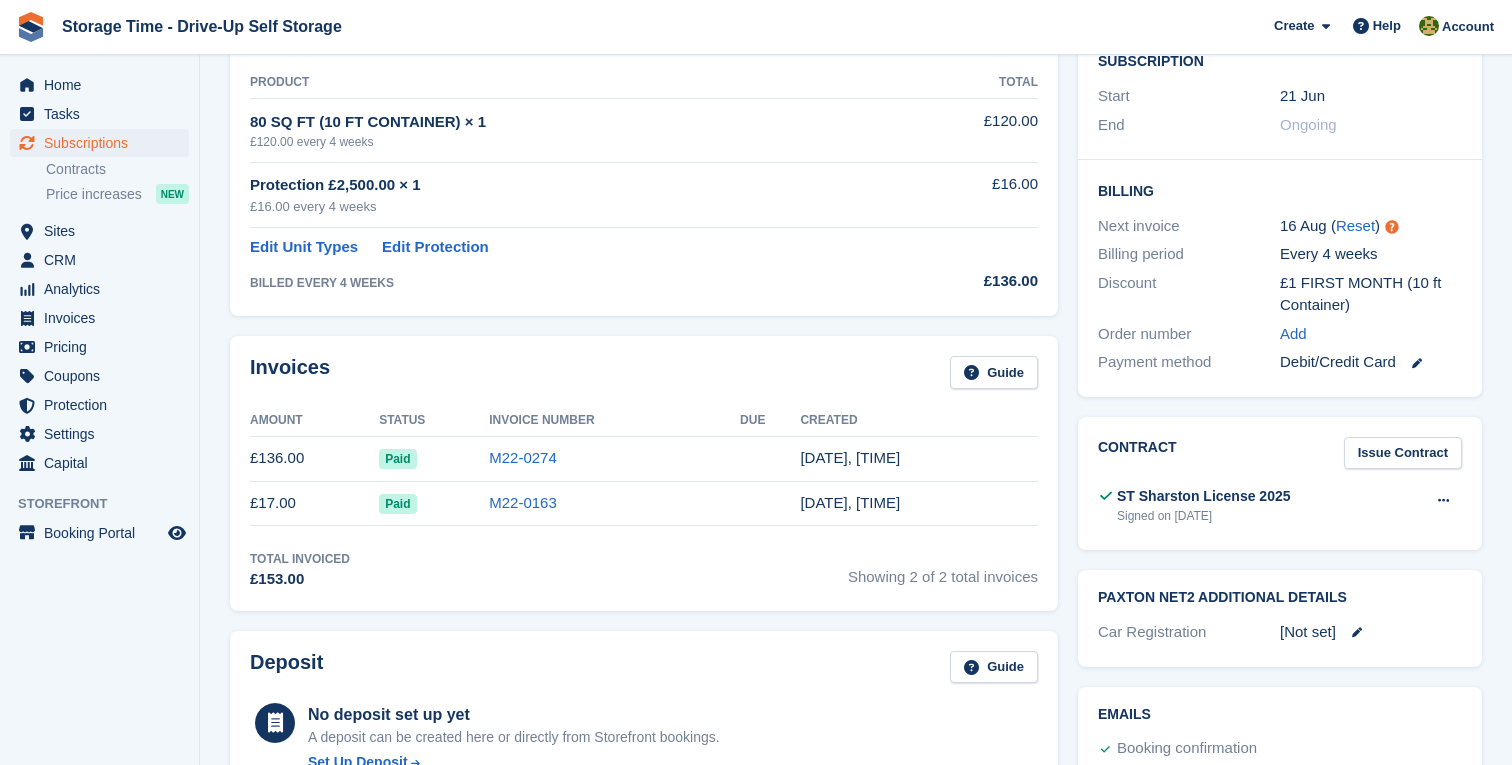 scroll, scrollTop: 506, scrollLeft: 0, axis: vertical 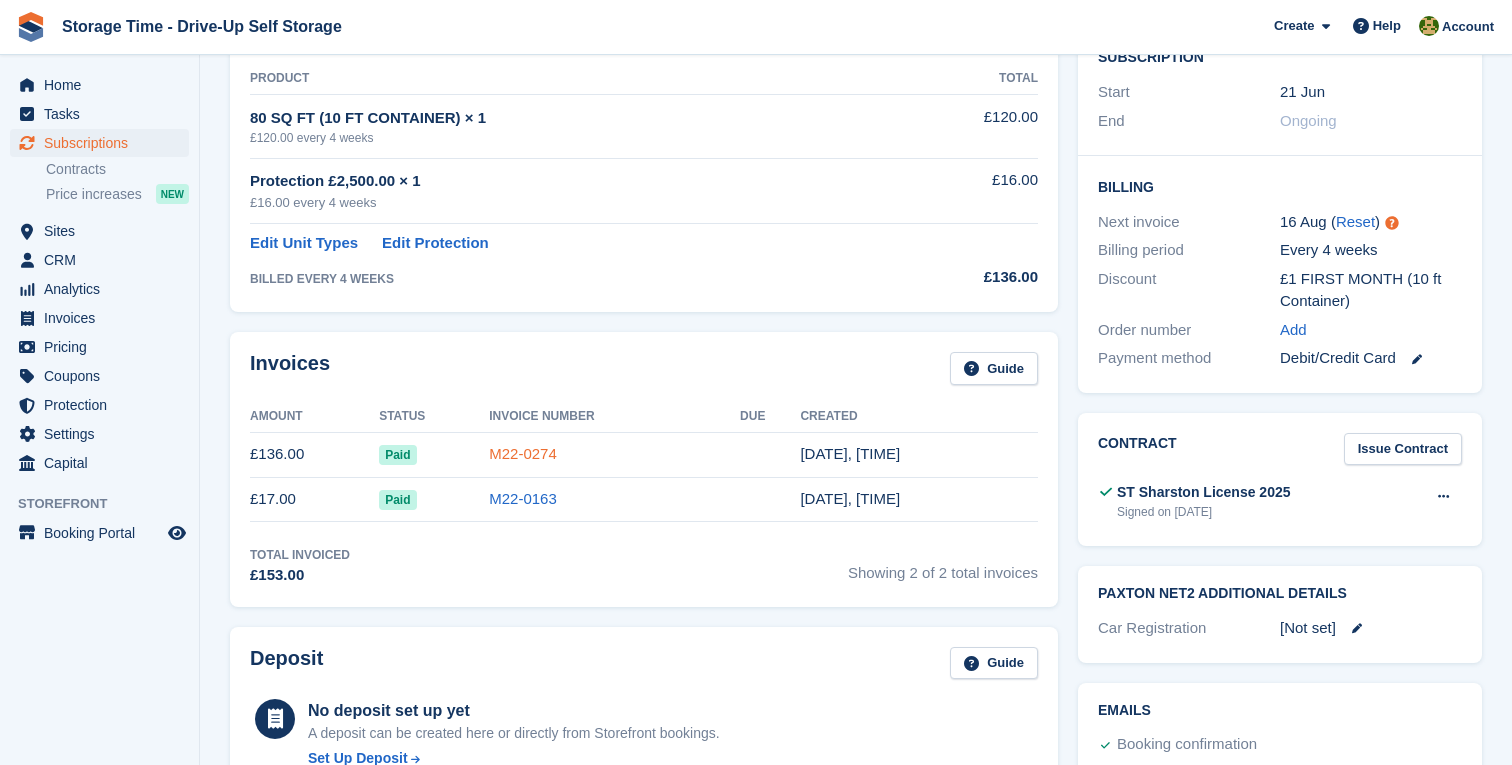 click on "M22-0274" at bounding box center [523, 453] 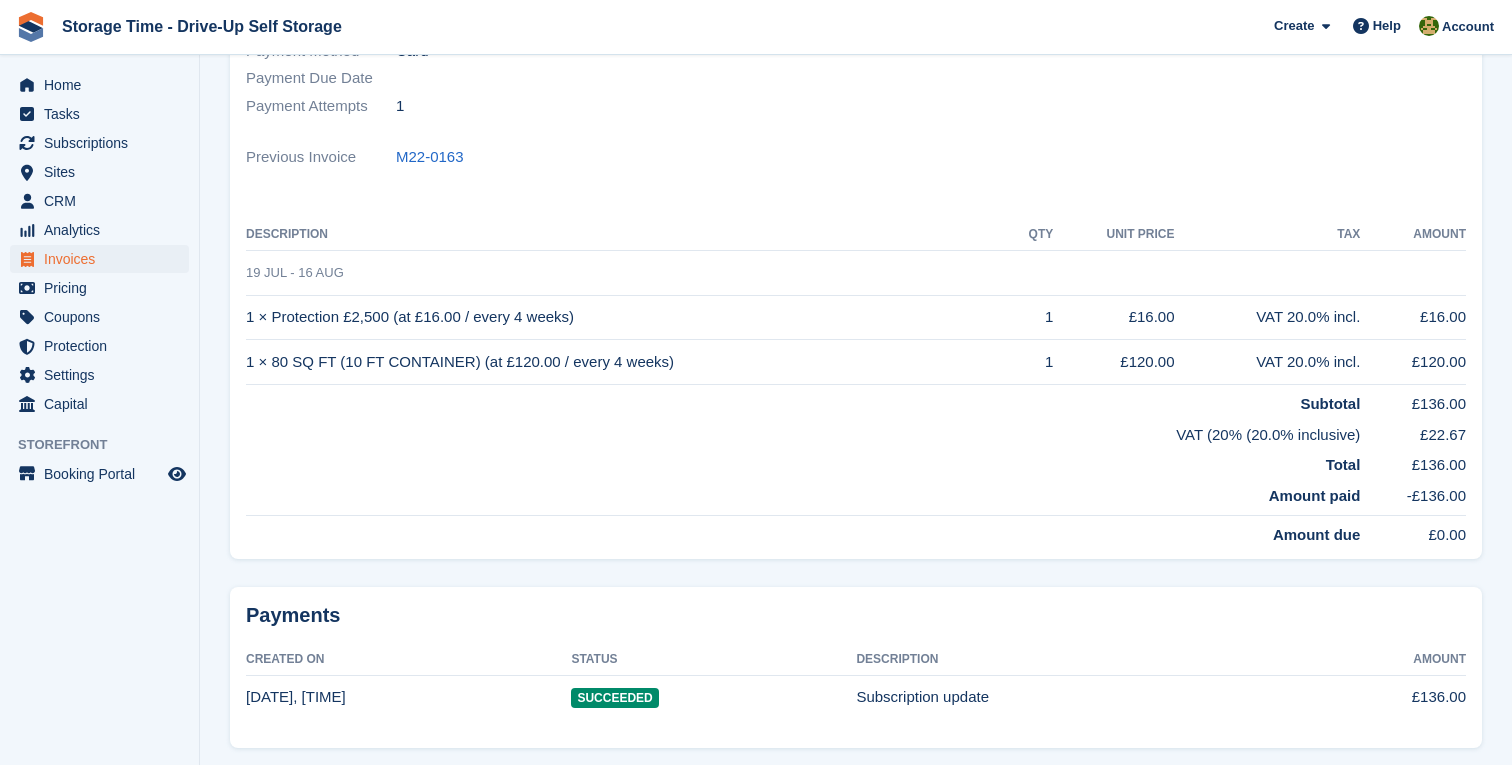 scroll, scrollTop: 0, scrollLeft: 0, axis: both 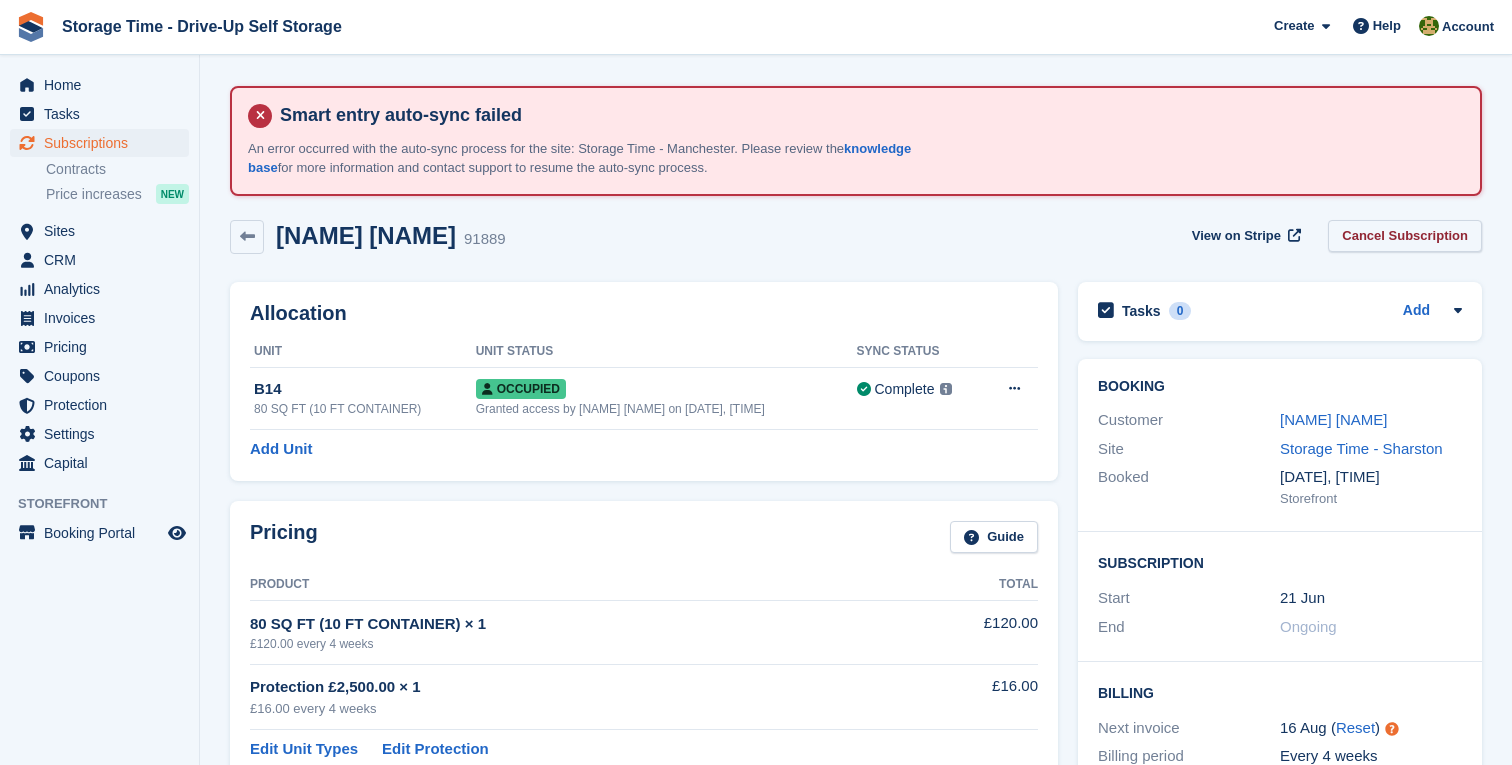 click on "Cancel Subscription" at bounding box center (1405, 236) 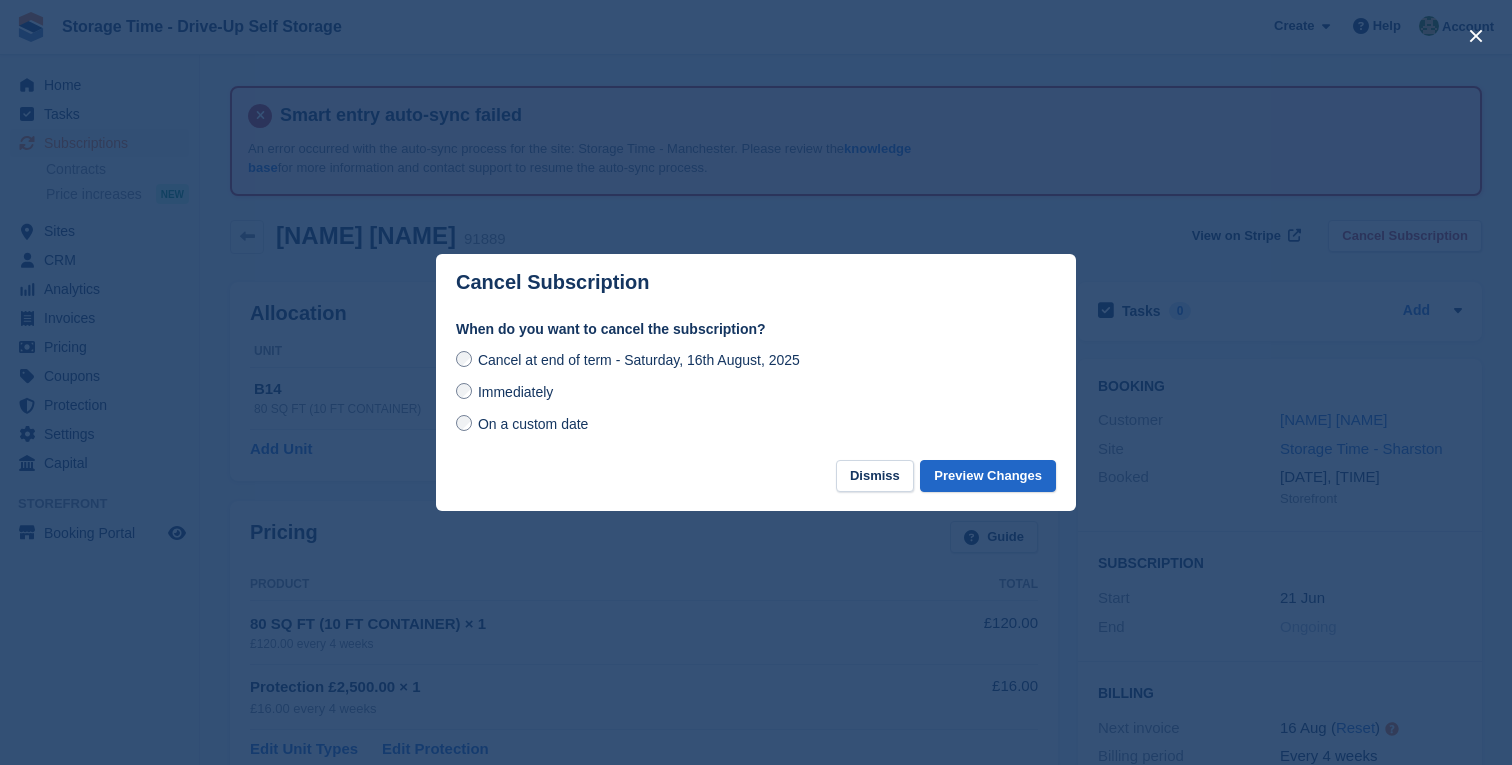 click on "On a custom date" at bounding box center (533, 424) 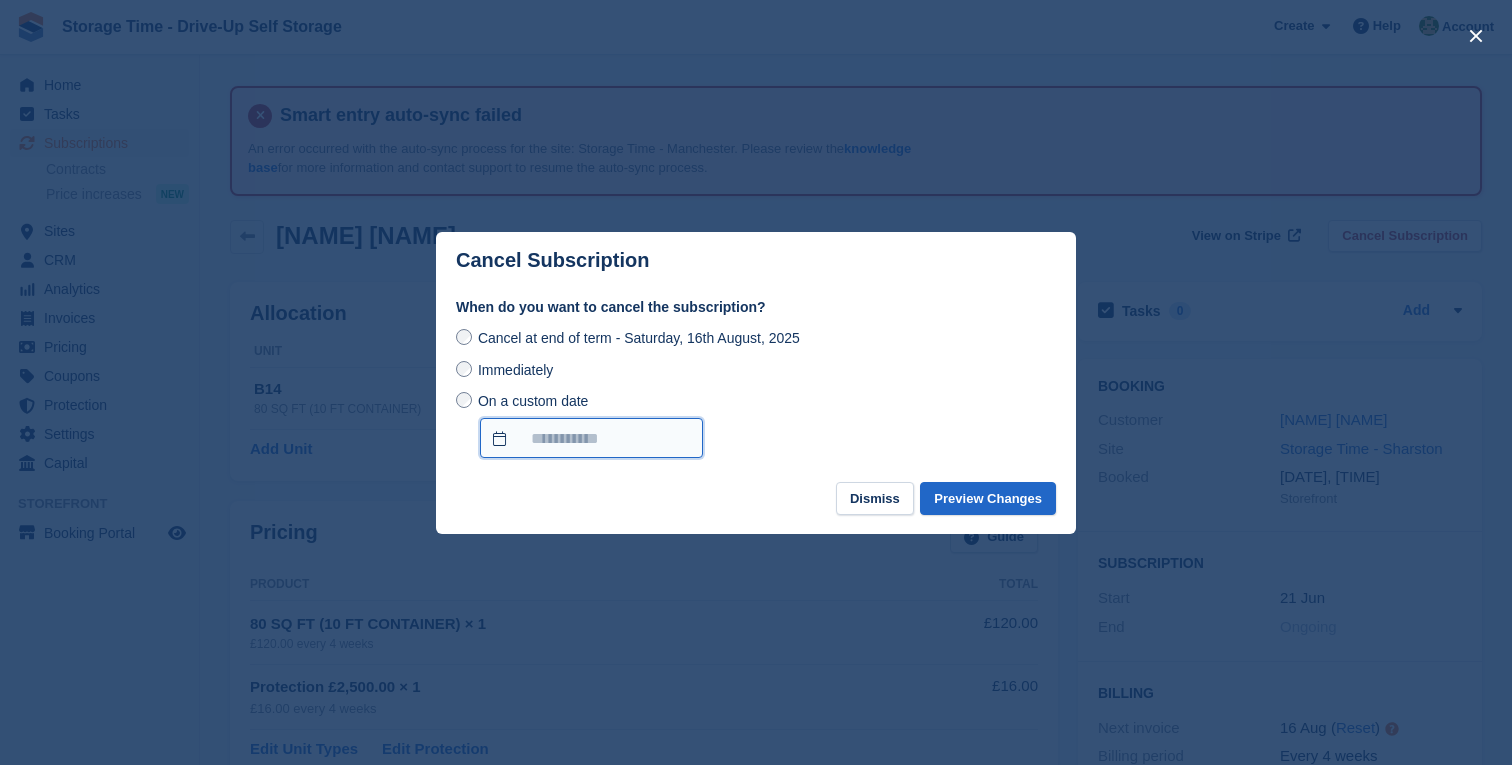 click on "On a custom date" at bounding box center [591, 438] 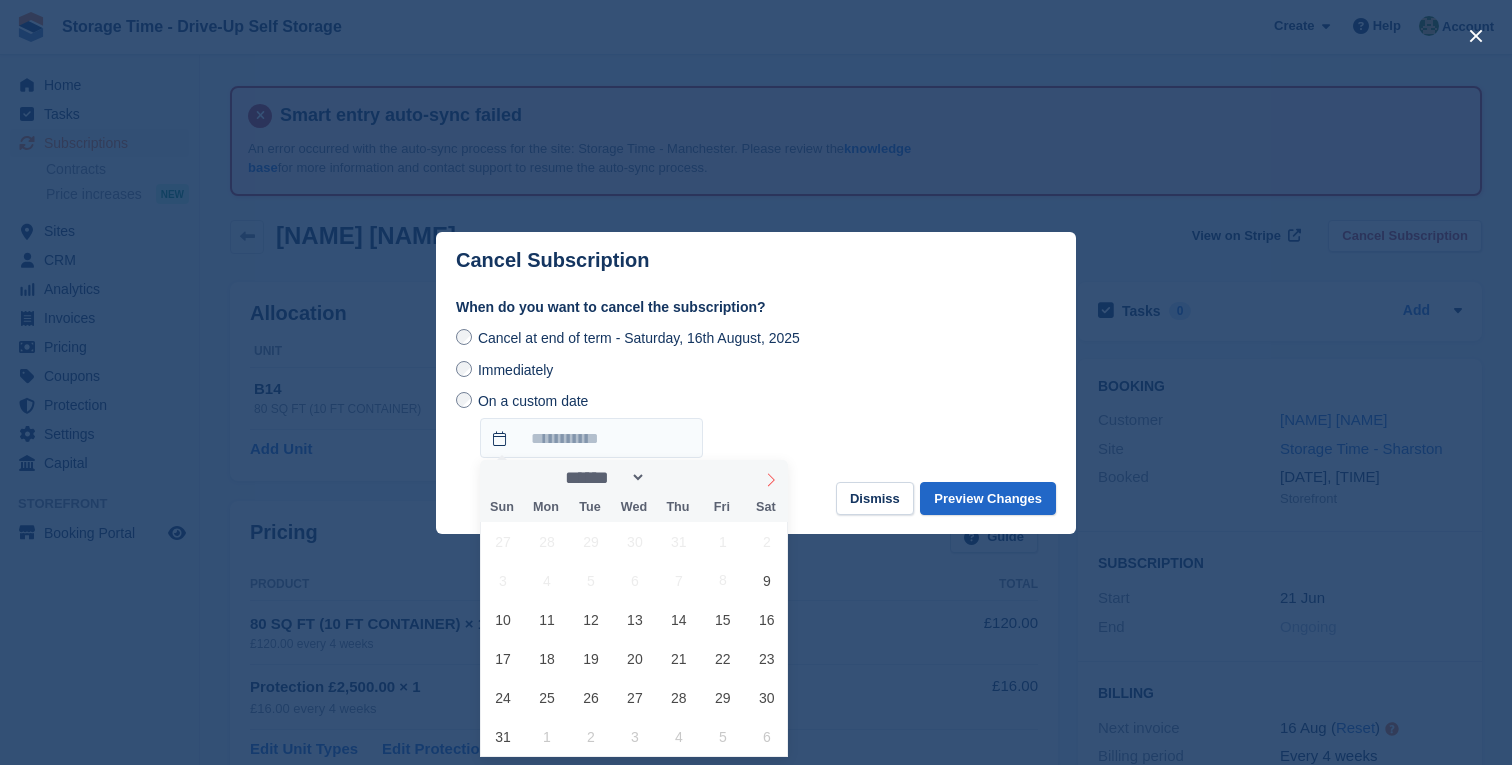 click 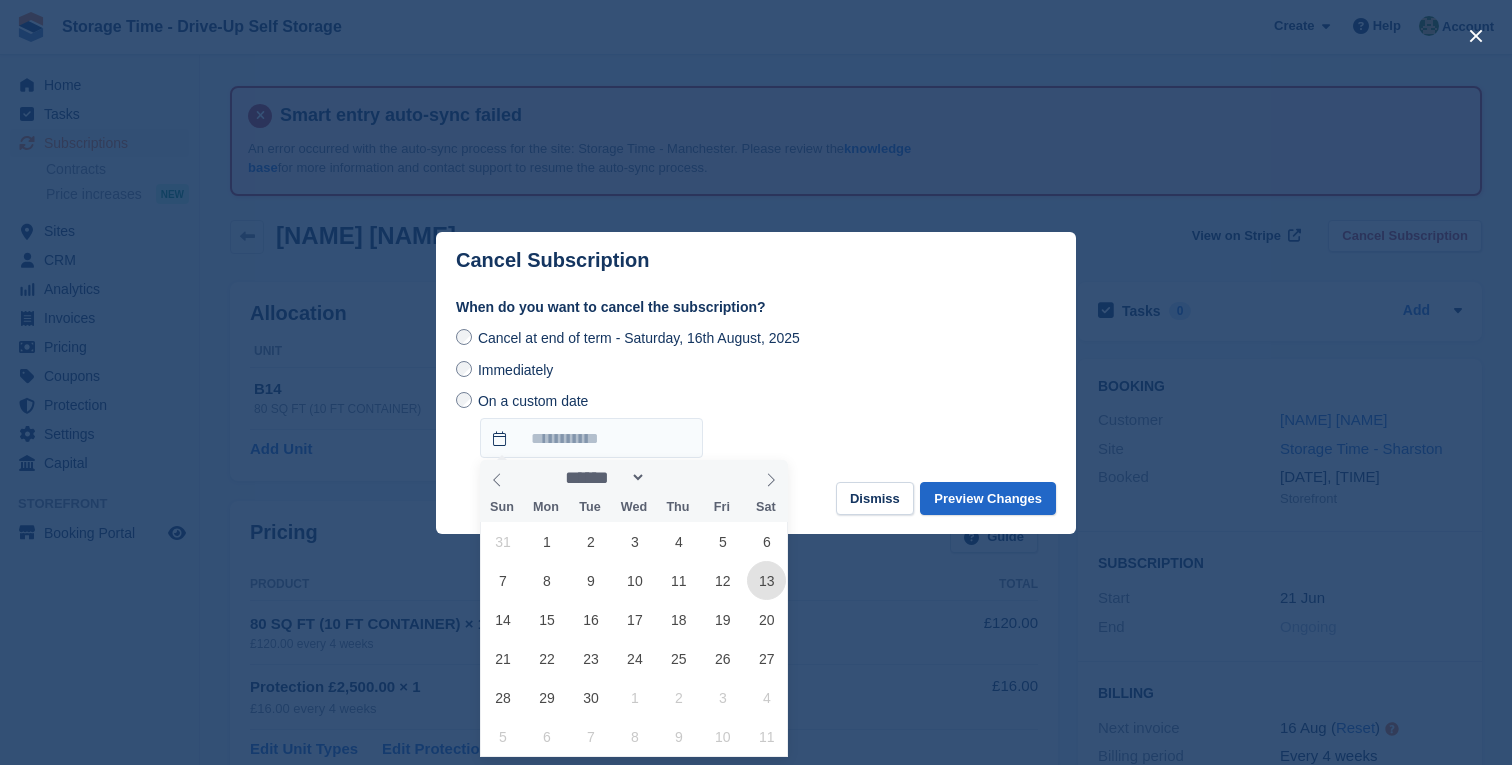 click on "13" at bounding box center [766, 580] 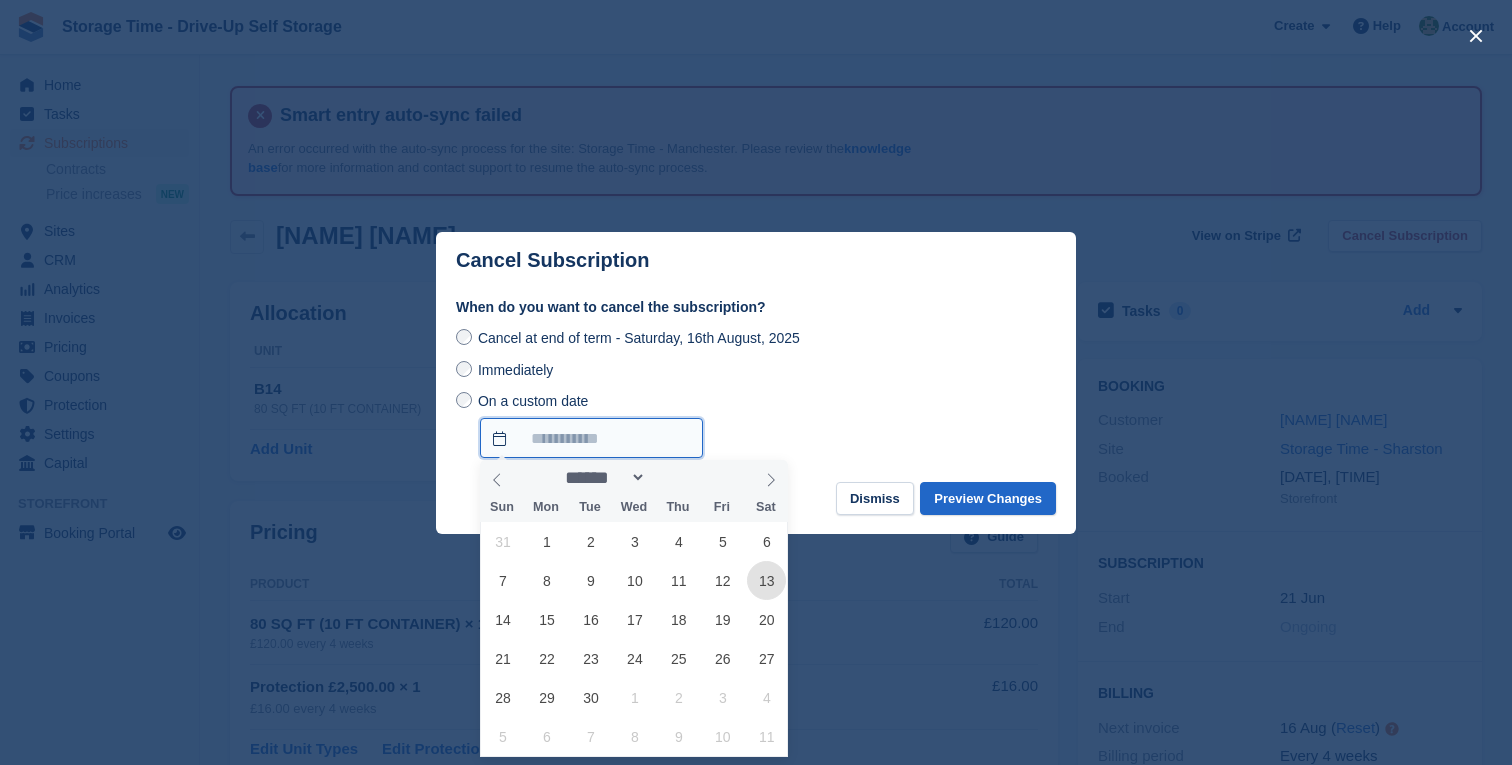 type on "**********" 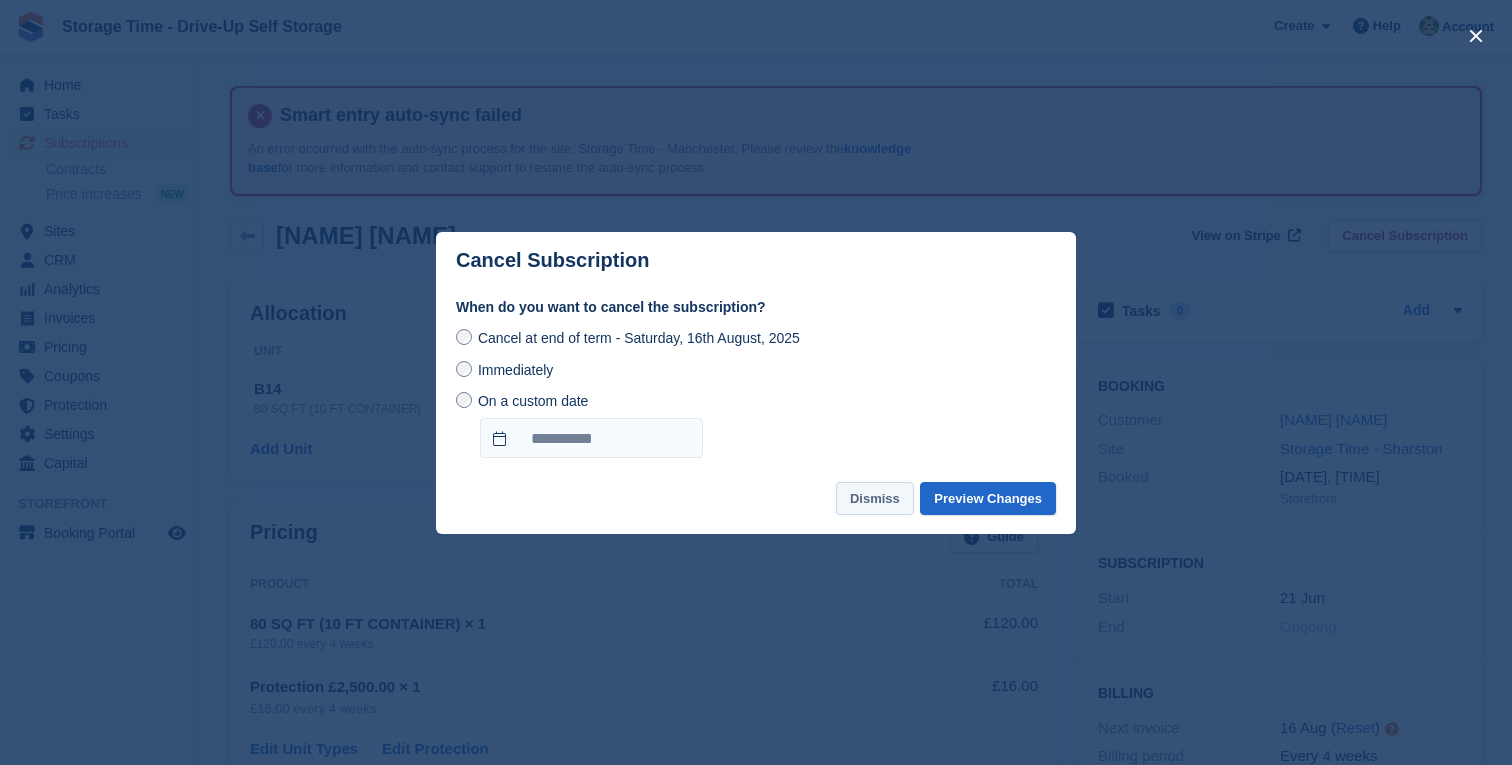 click on "Dismiss" at bounding box center (875, 498) 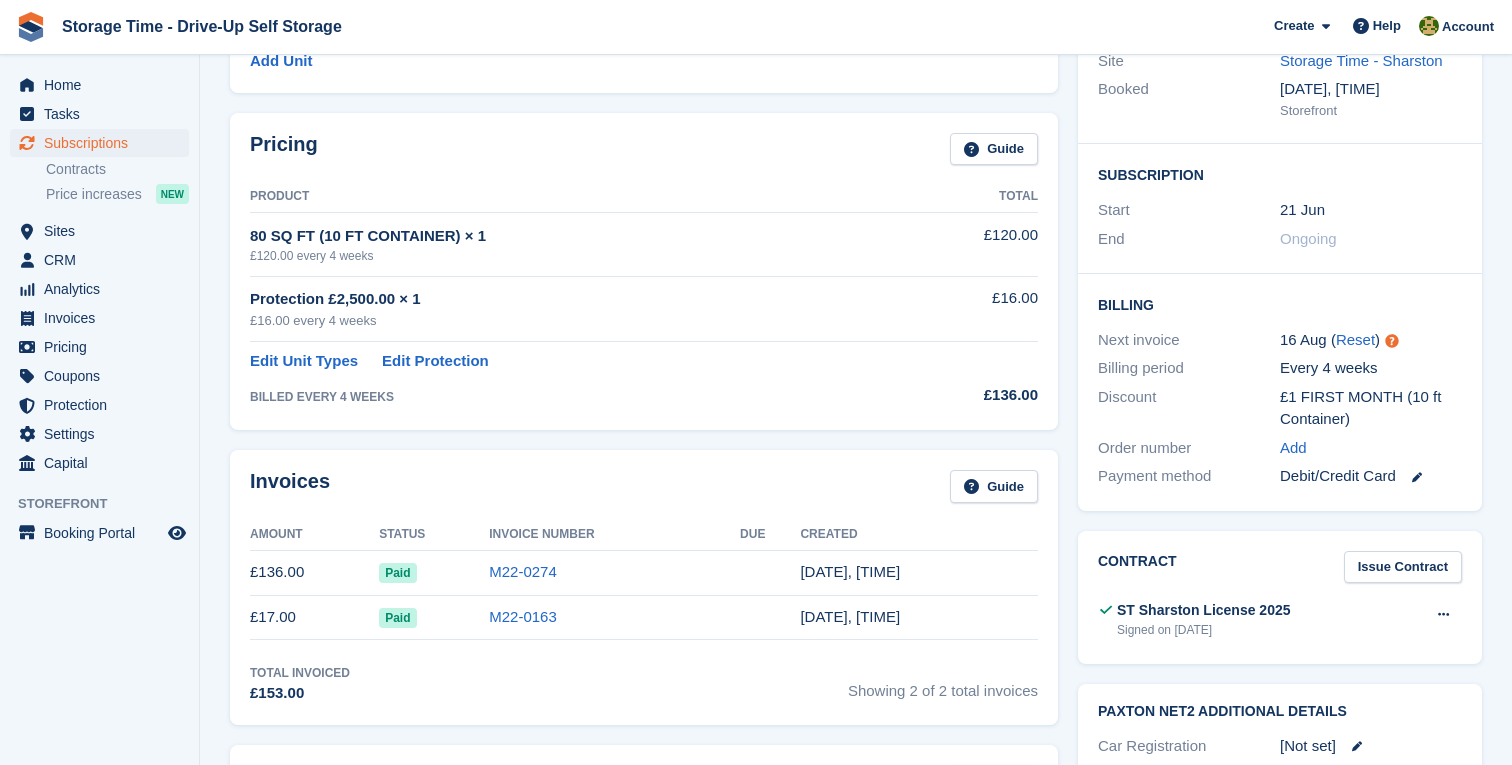 scroll, scrollTop: 371, scrollLeft: 0, axis: vertical 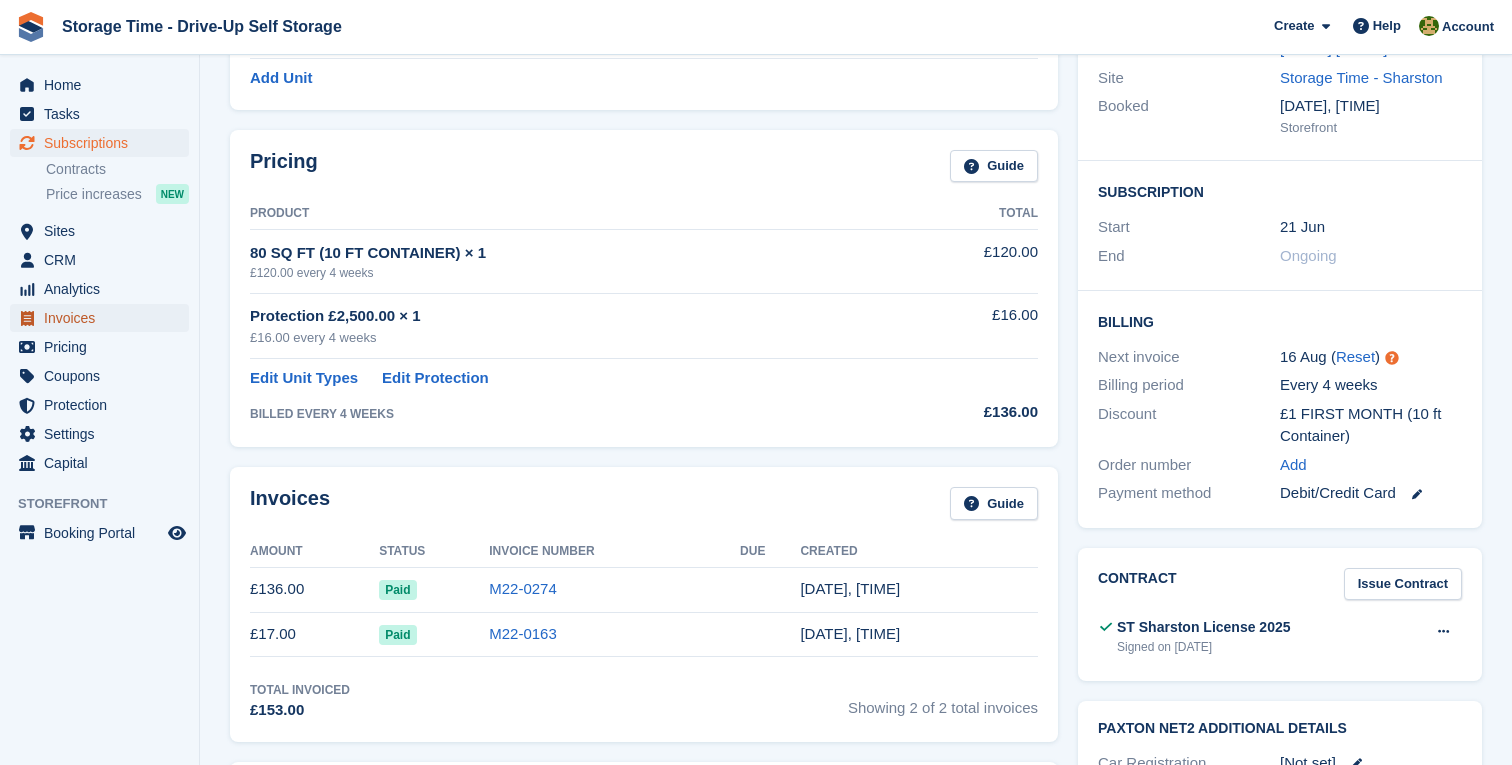 click on "Invoices" at bounding box center [104, 318] 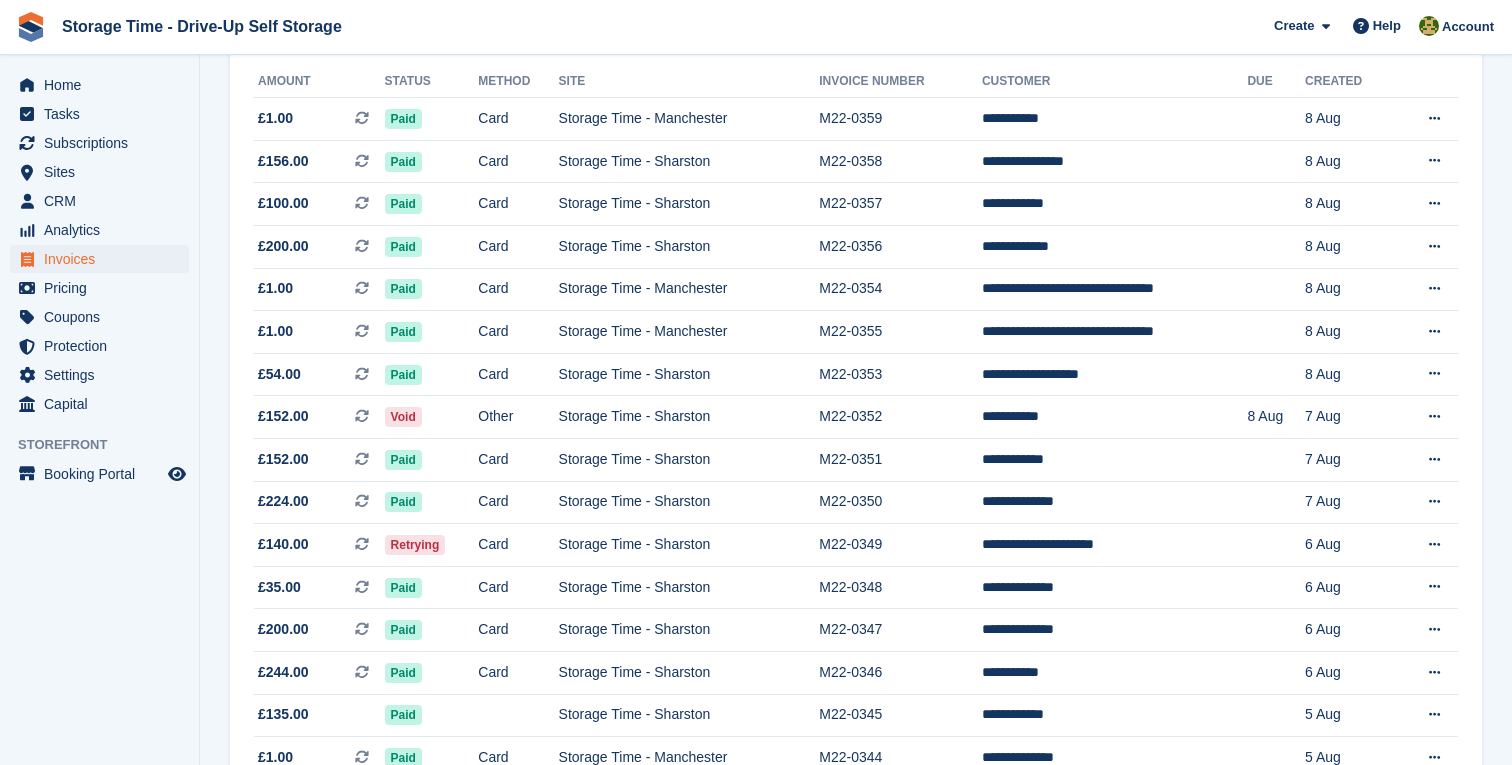 scroll, scrollTop: 0, scrollLeft: 0, axis: both 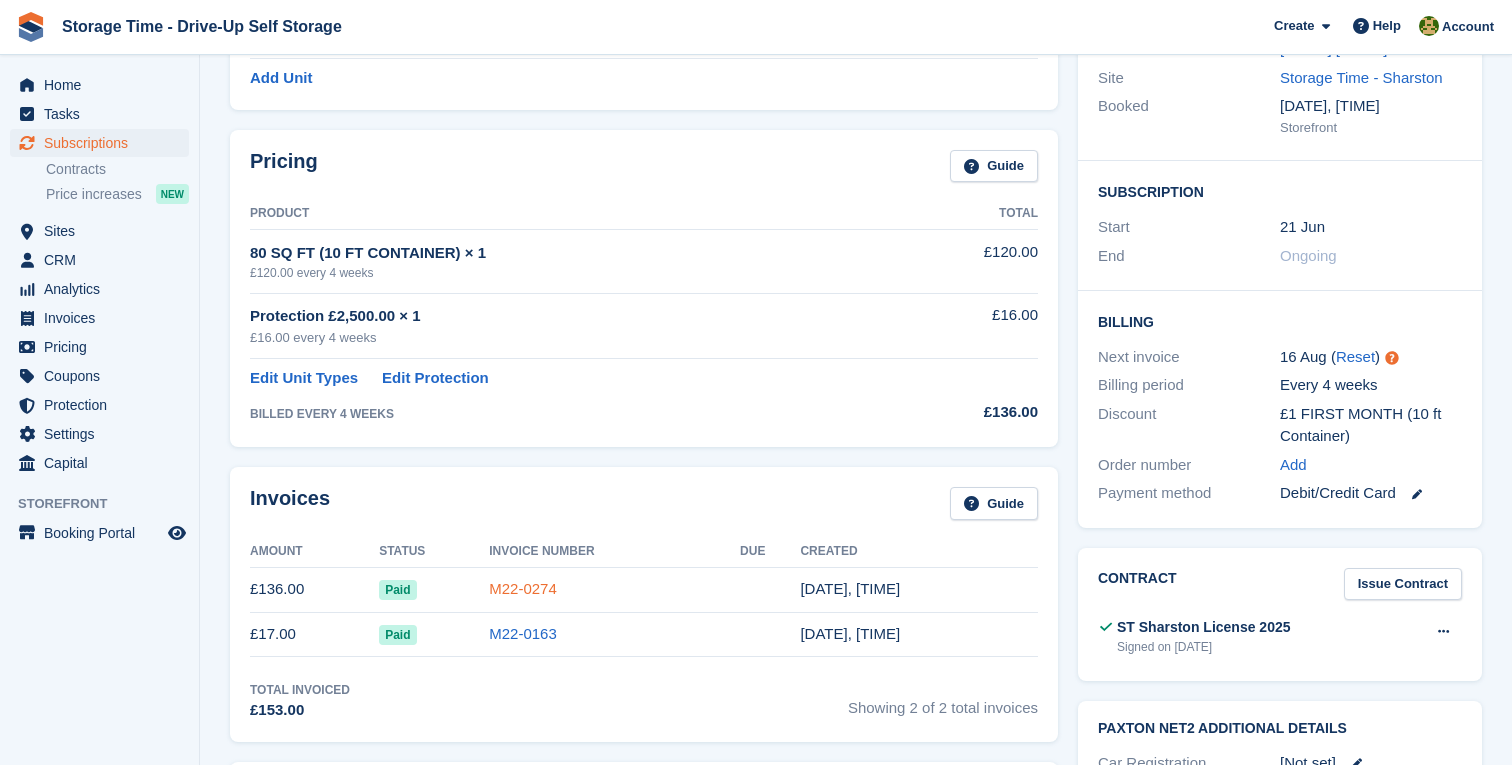 click on "M22-0274" at bounding box center [523, 588] 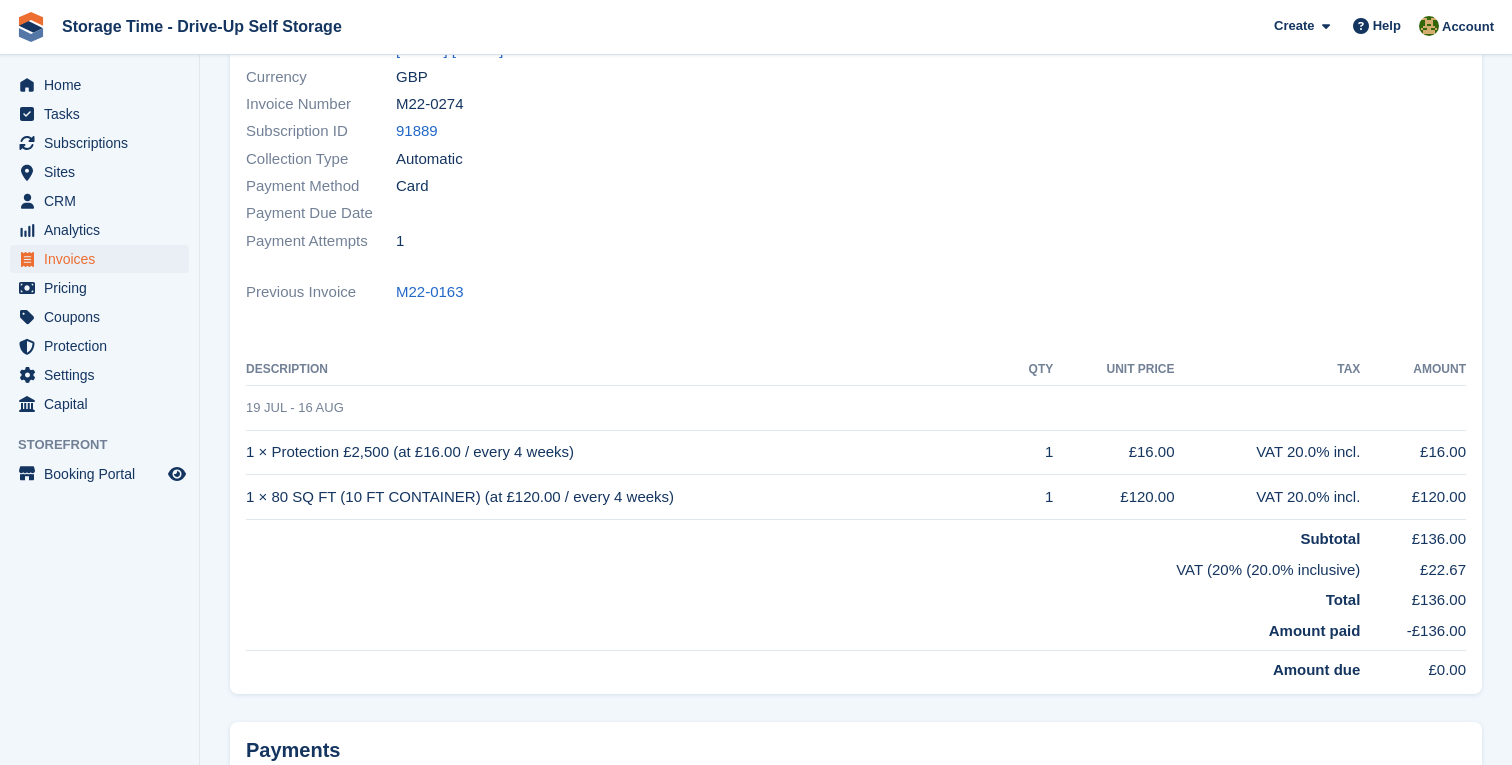 scroll, scrollTop: 0, scrollLeft: 0, axis: both 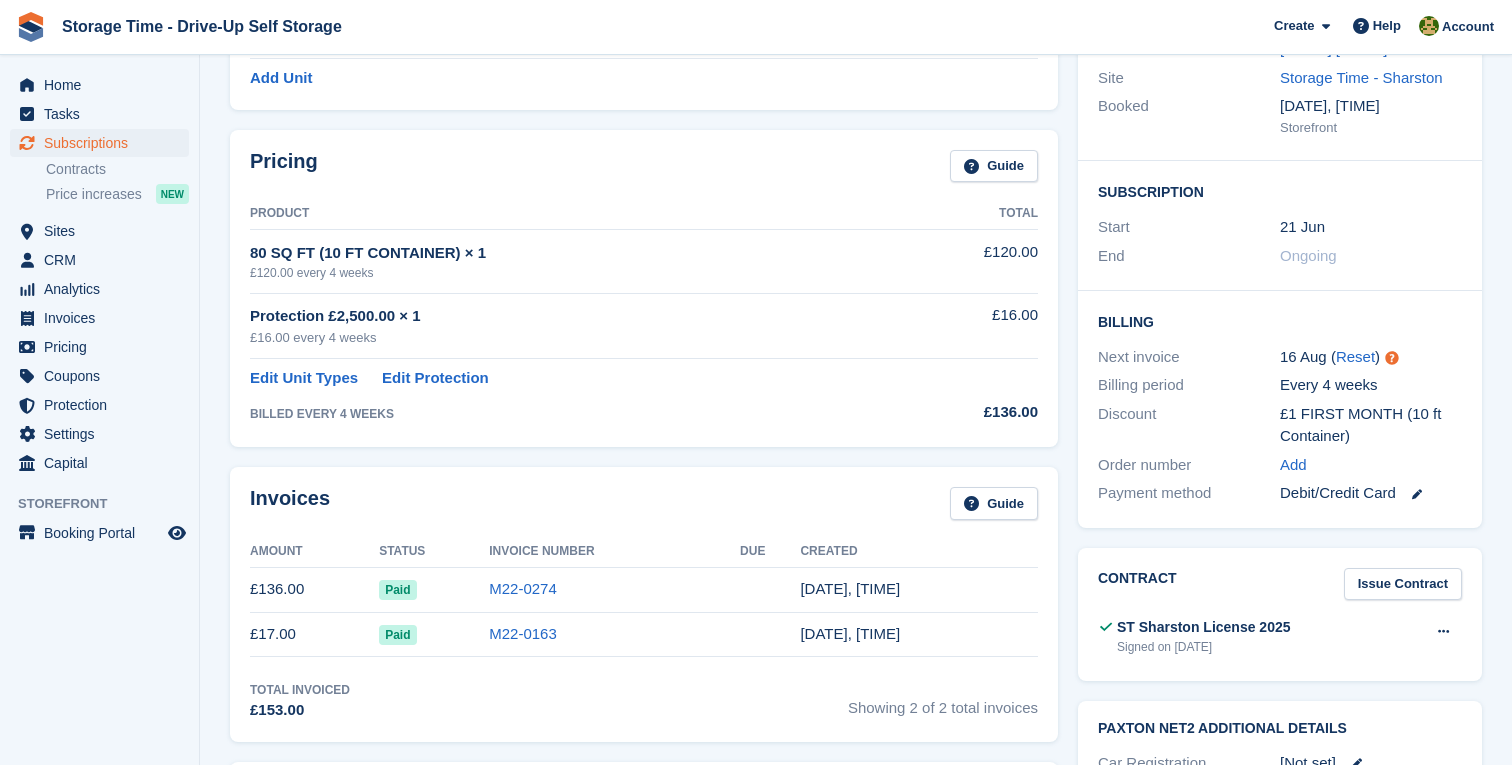 click on "M22-0274" at bounding box center (614, 589) 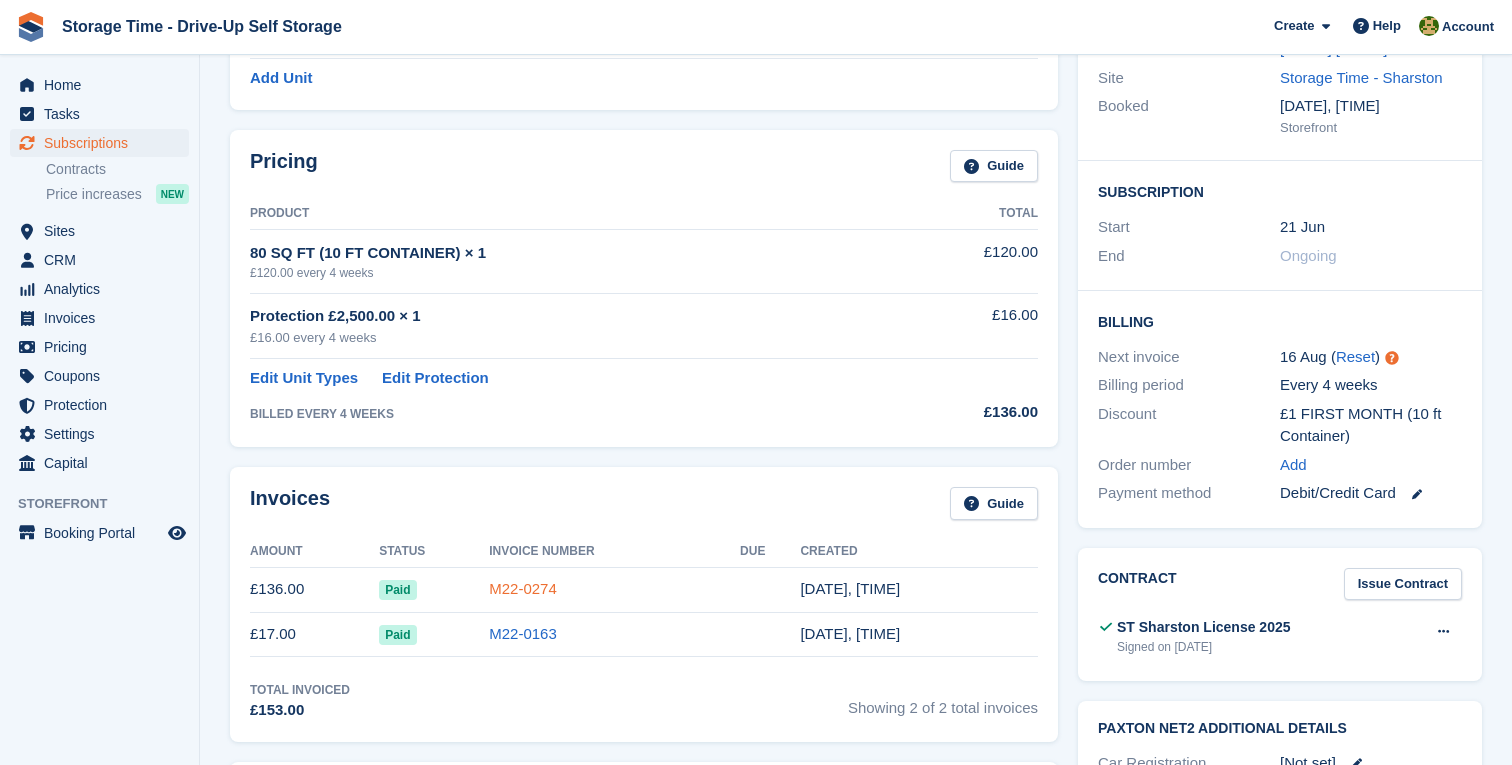 click on "M22-0274" at bounding box center (523, 588) 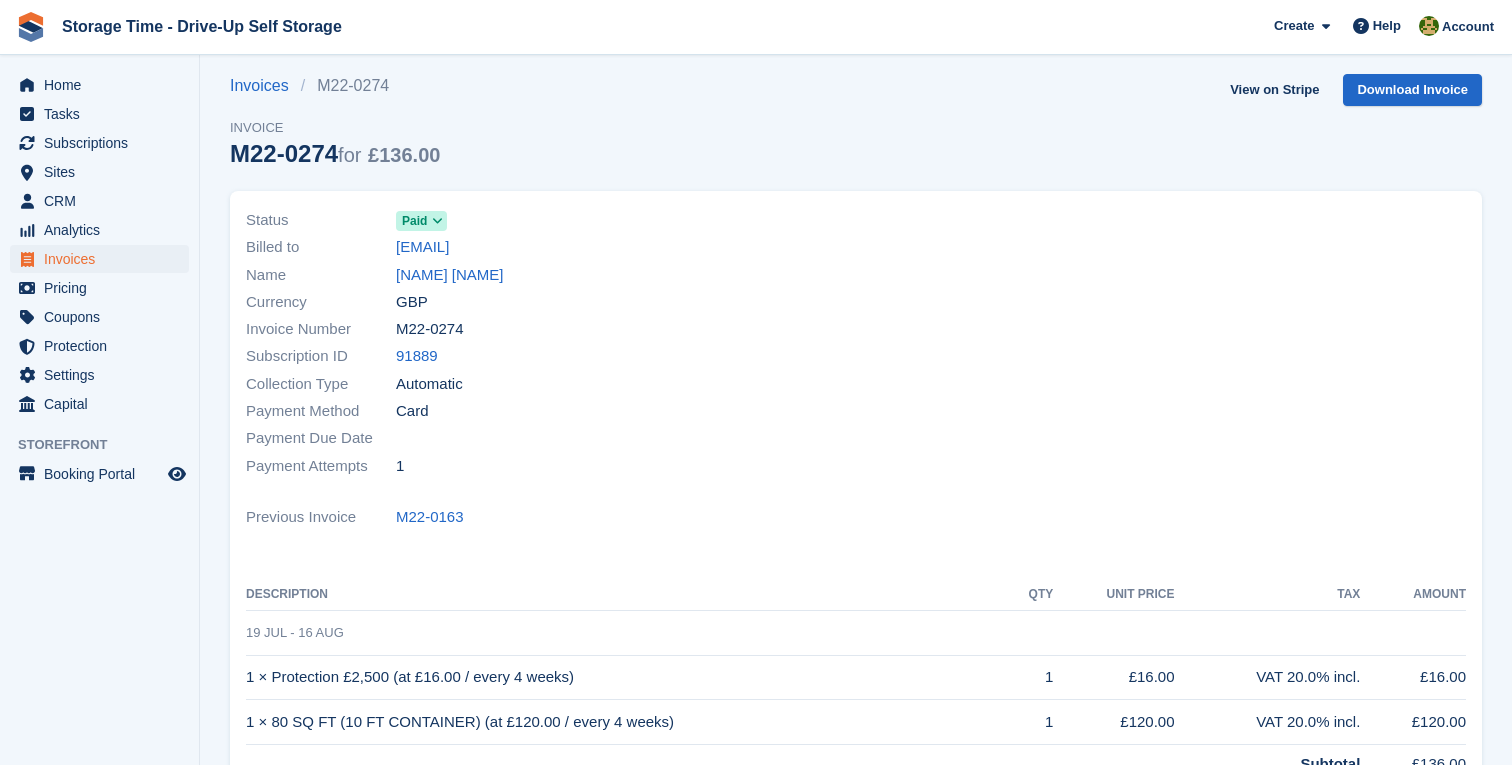 scroll, scrollTop: 148, scrollLeft: 0, axis: vertical 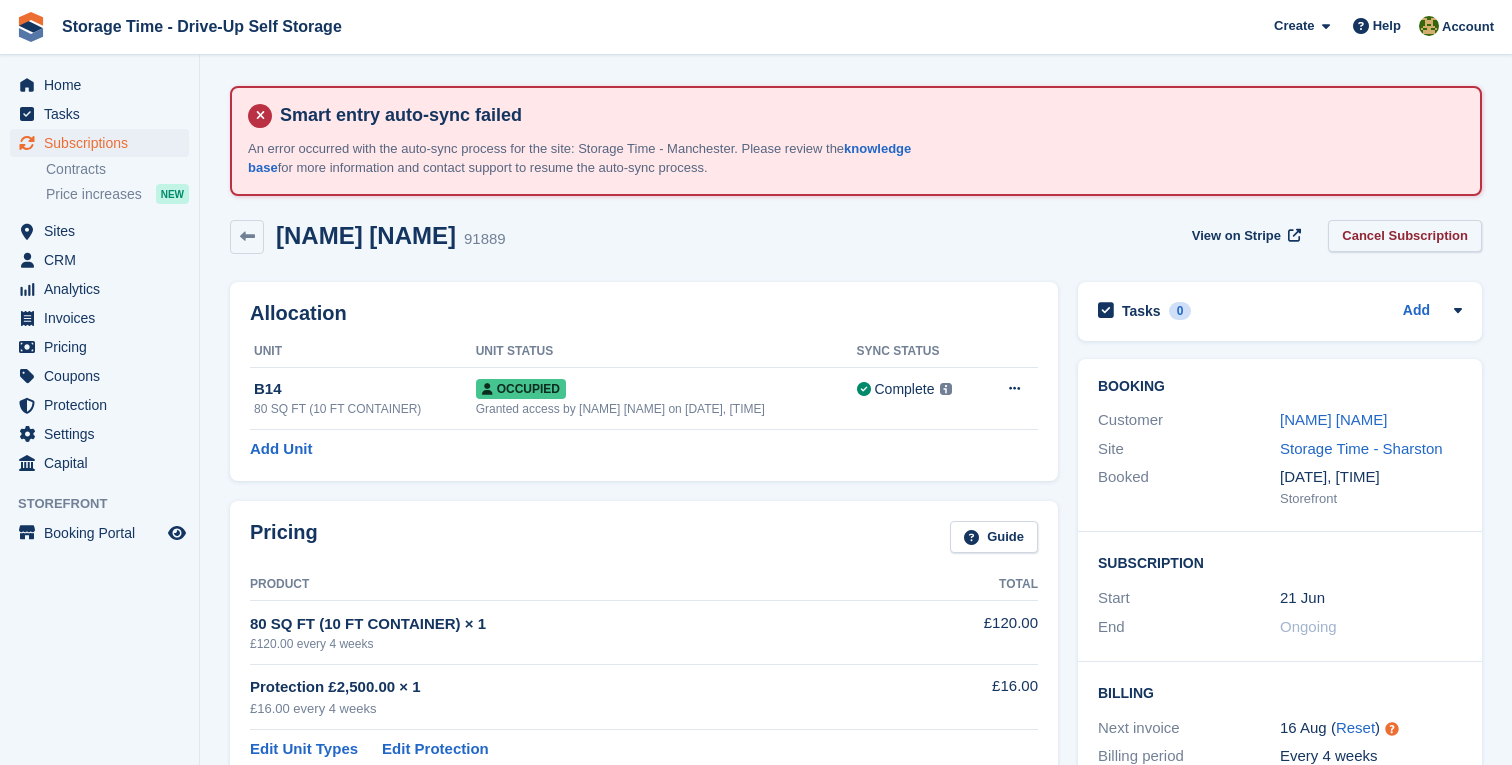 click on "Cancel Subscription" at bounding box center (1405, 236) 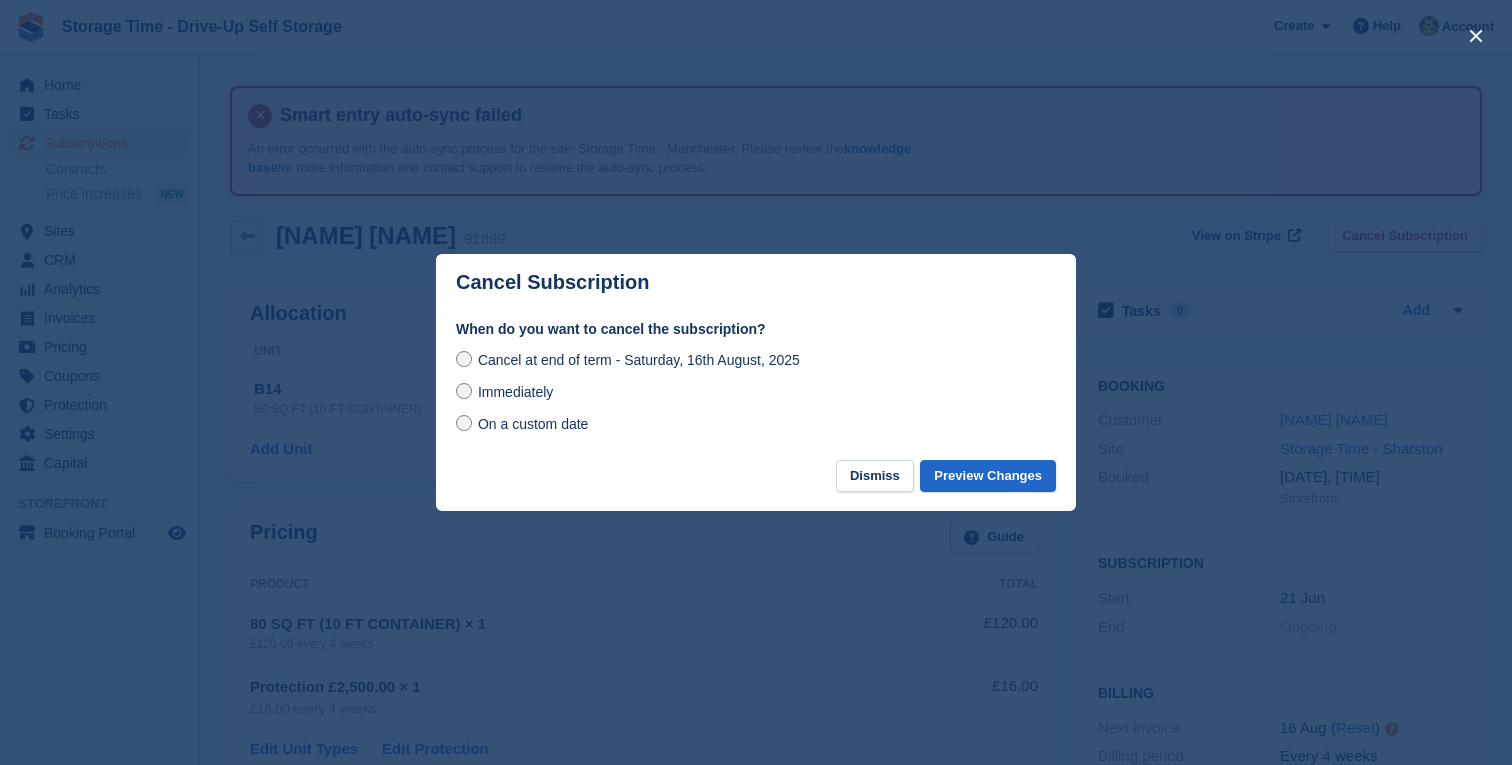 click on "On a custom date" at bounding box center (533, 424) 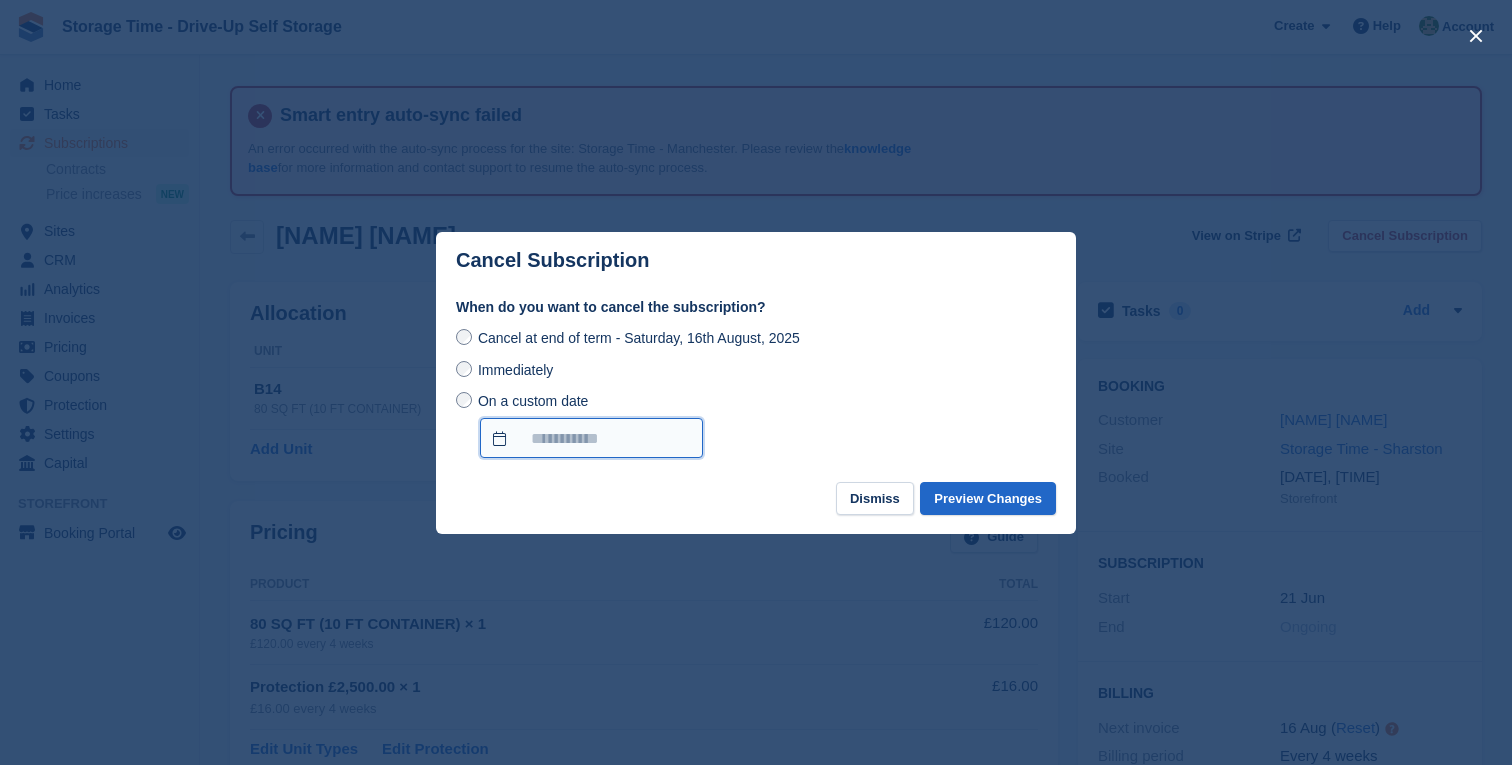 click on "On a custom date" at bounding box center [591, 438] 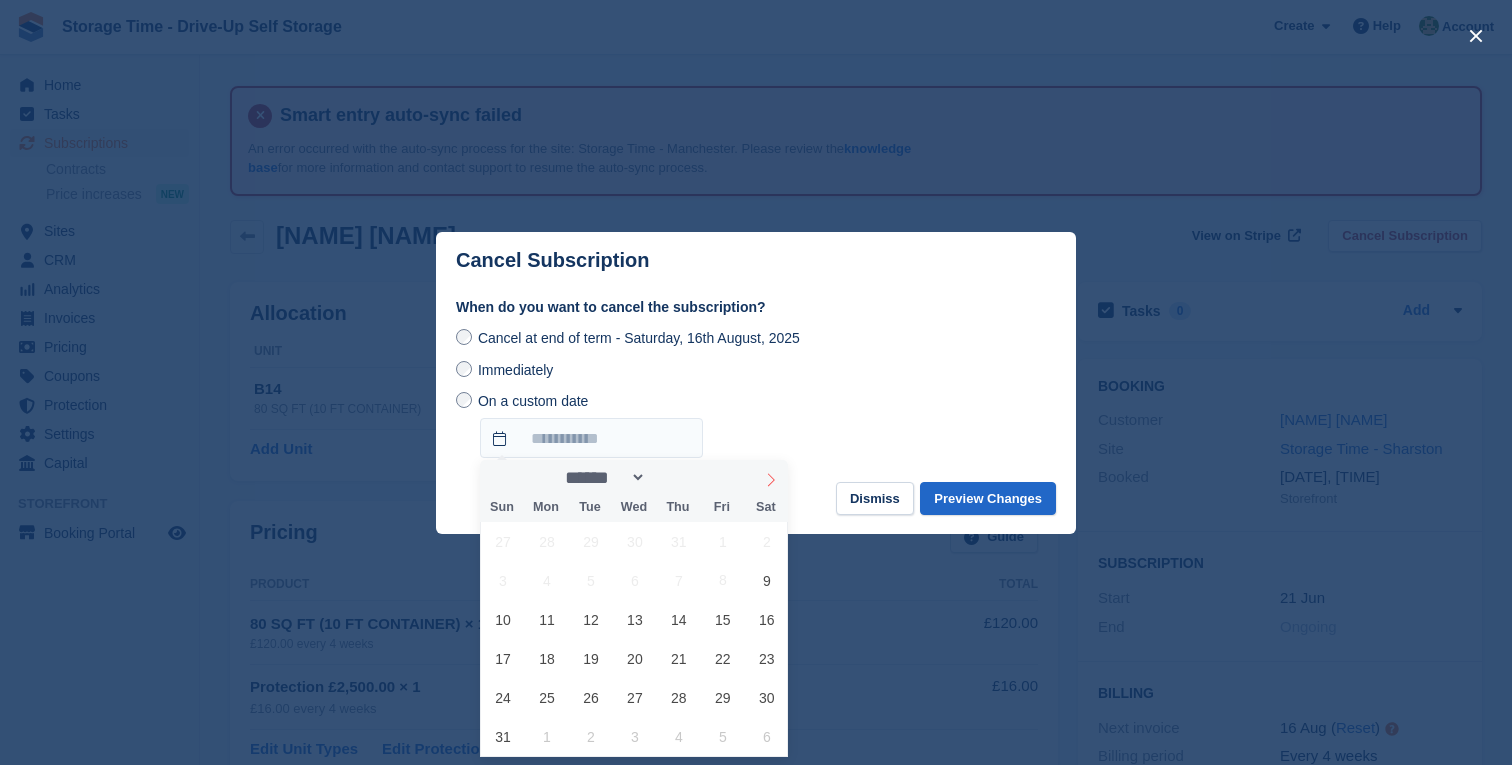 click 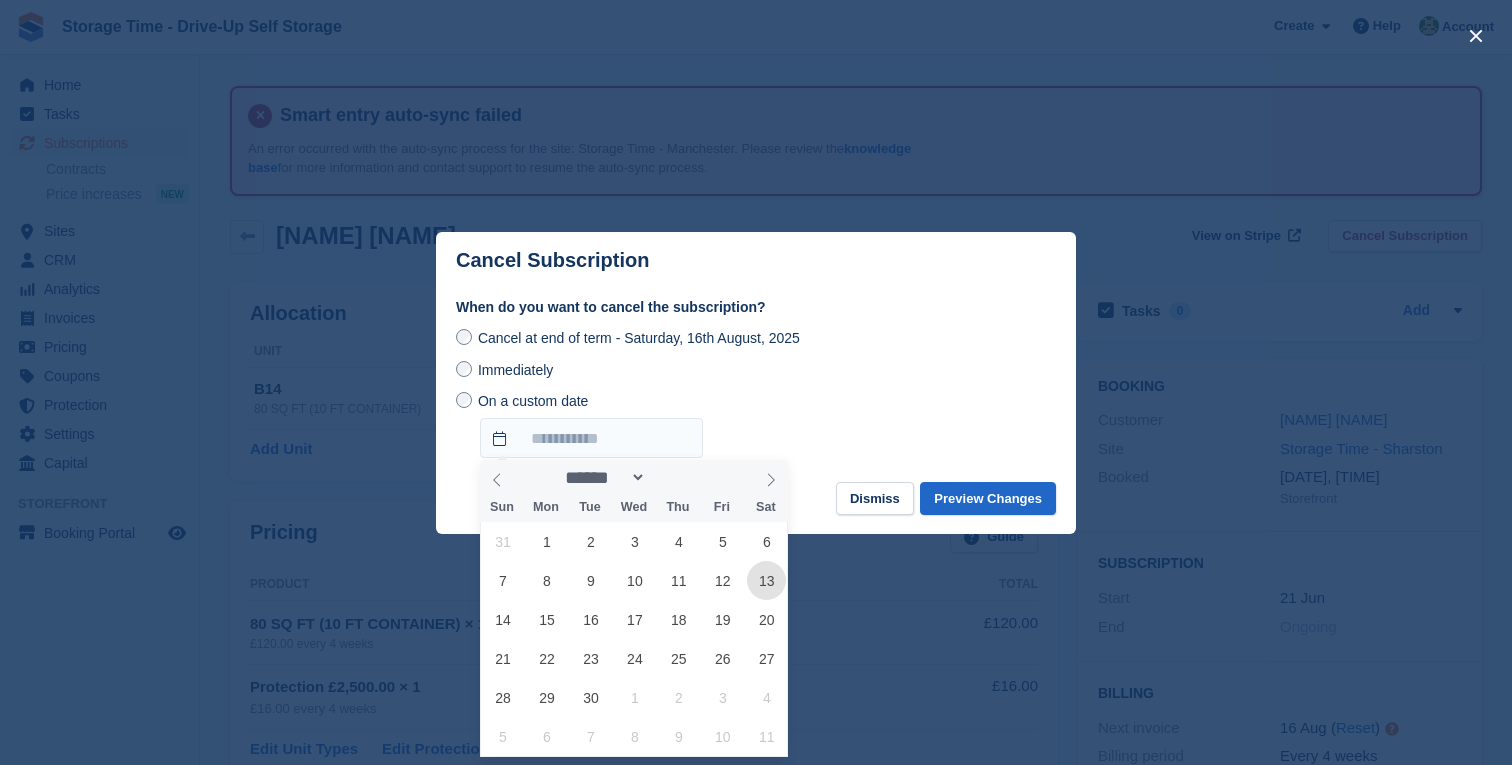 click on "13" at bounding box center (766, 580) 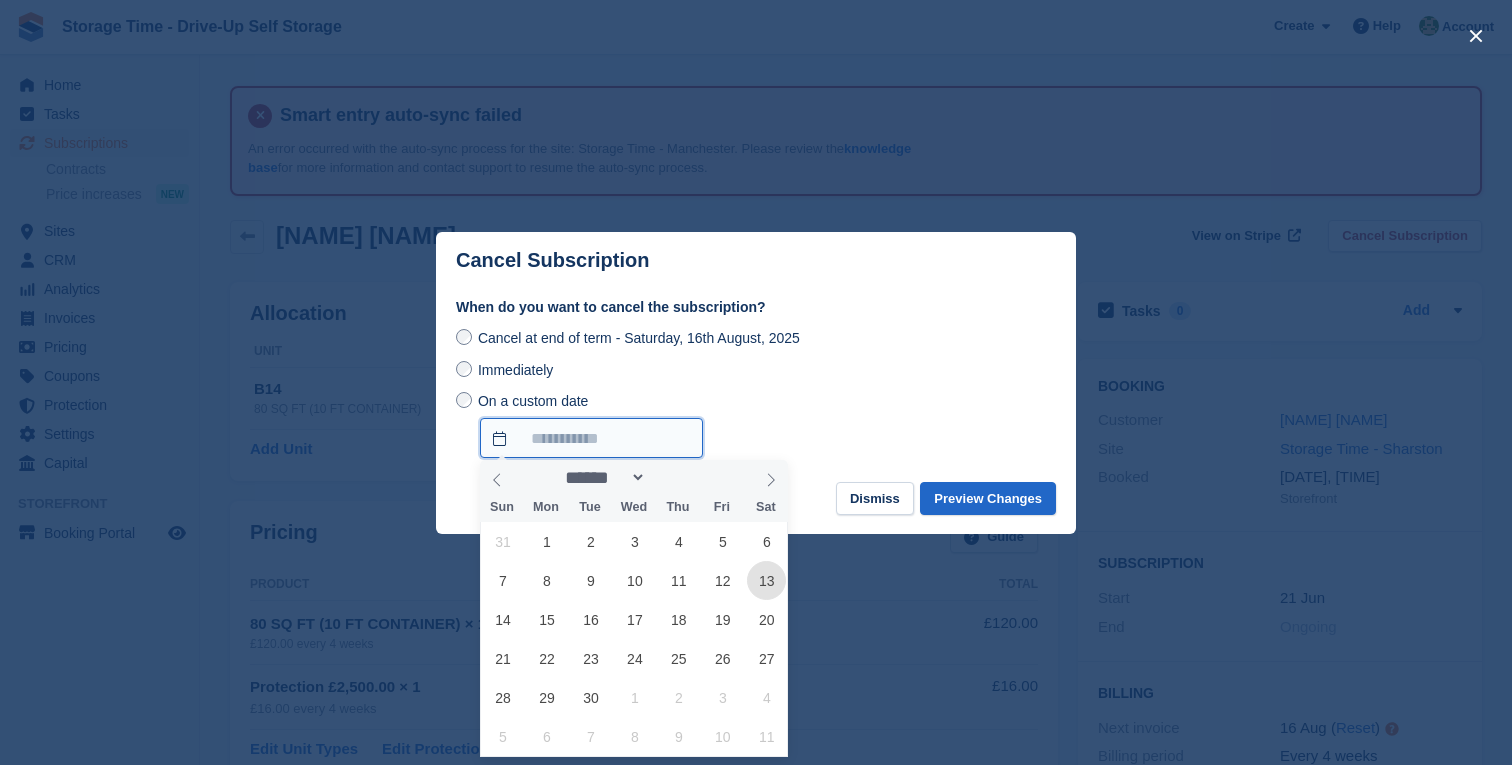 type on "**********" 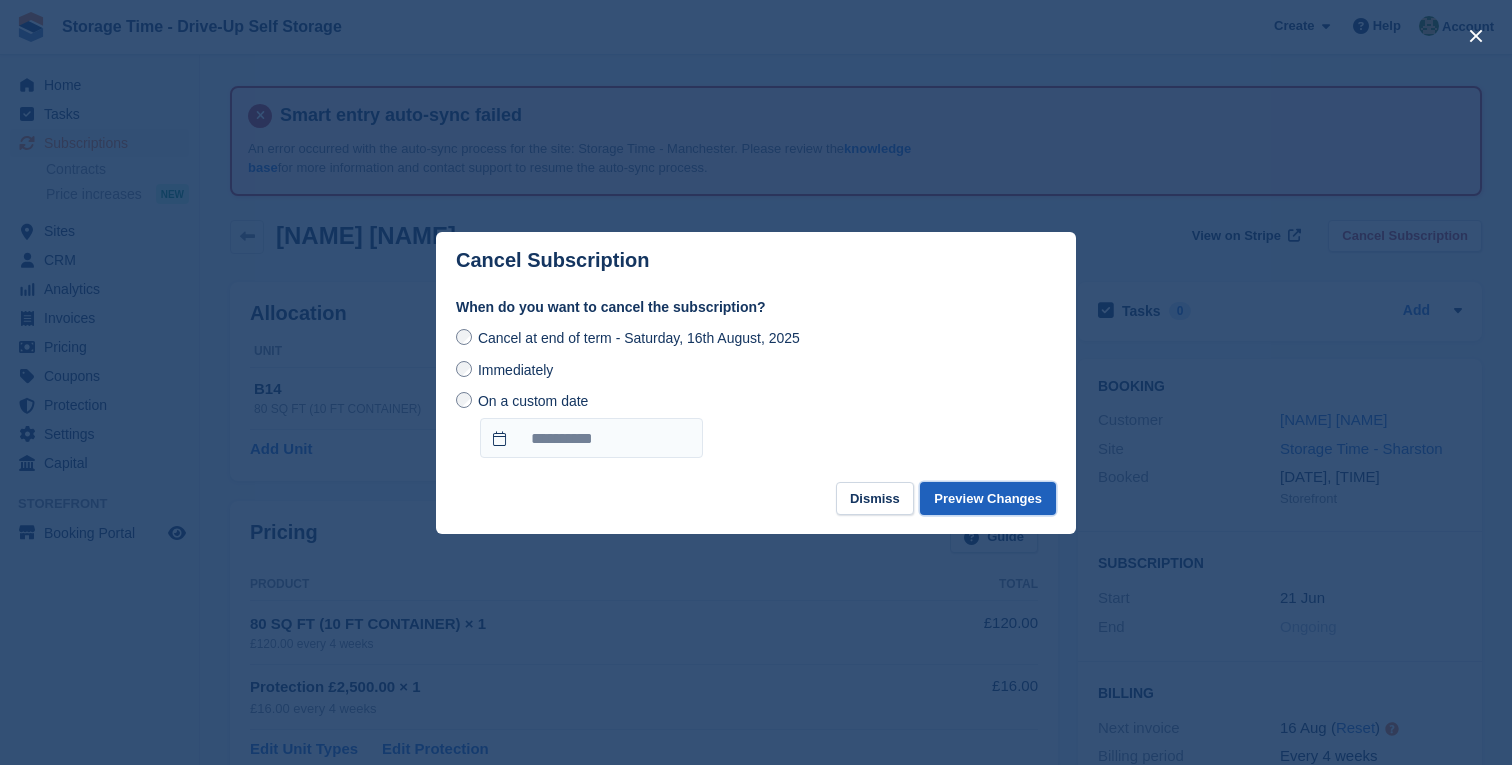 click on "Preview Changes" at bounding box center [988, 498] 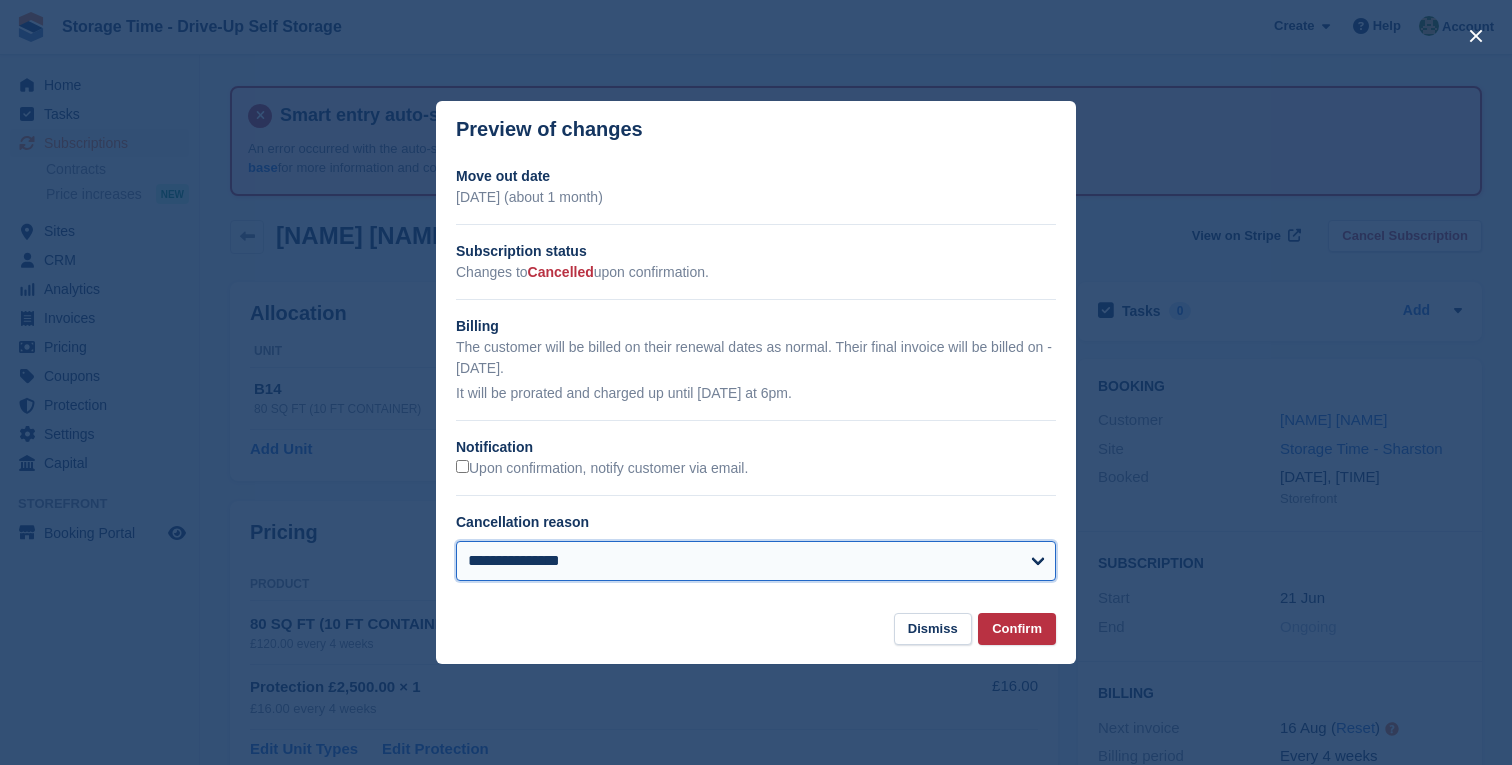 click on "**********" at bounding box center (756, 561) 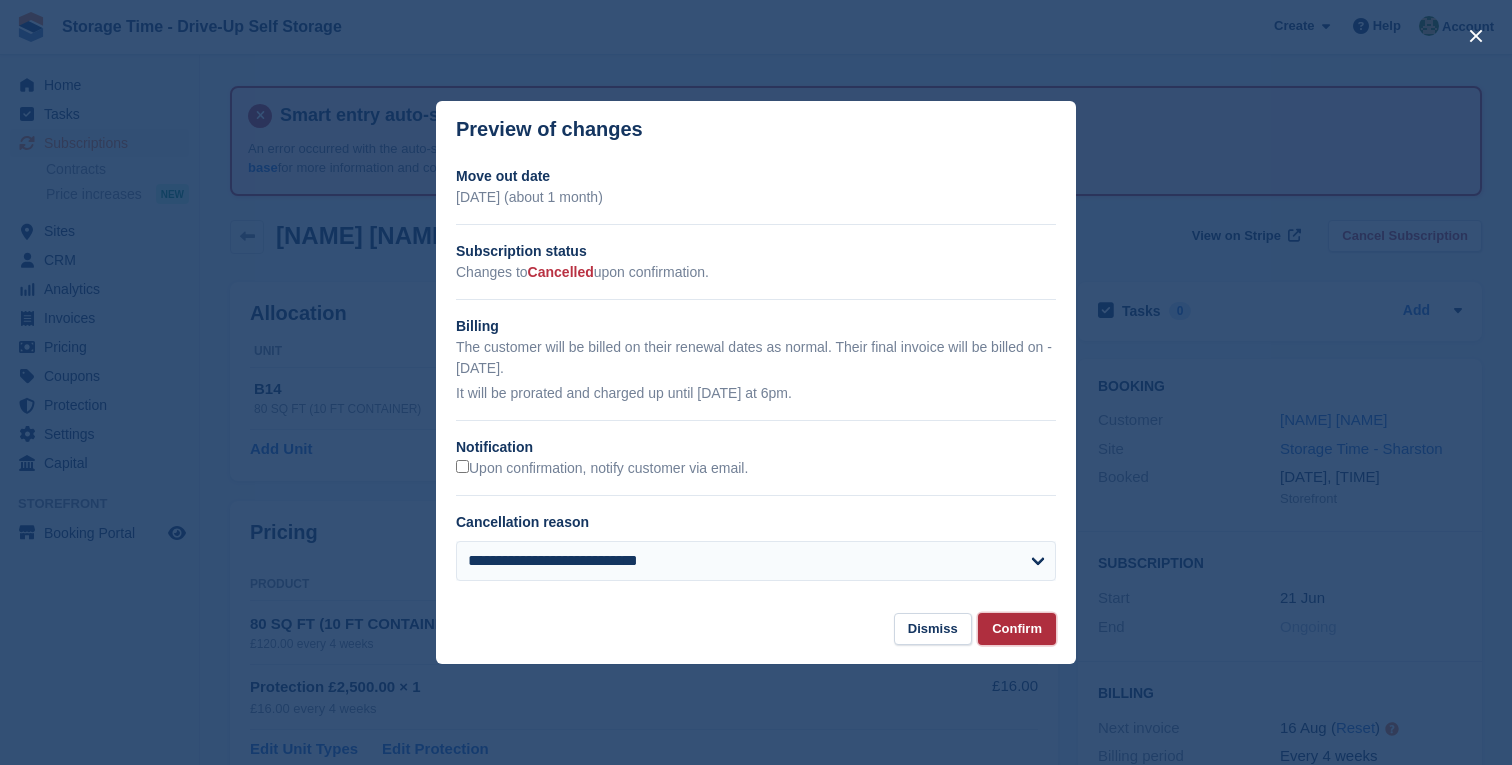 click on "Confirm" at bounding box center (1017, 629) 